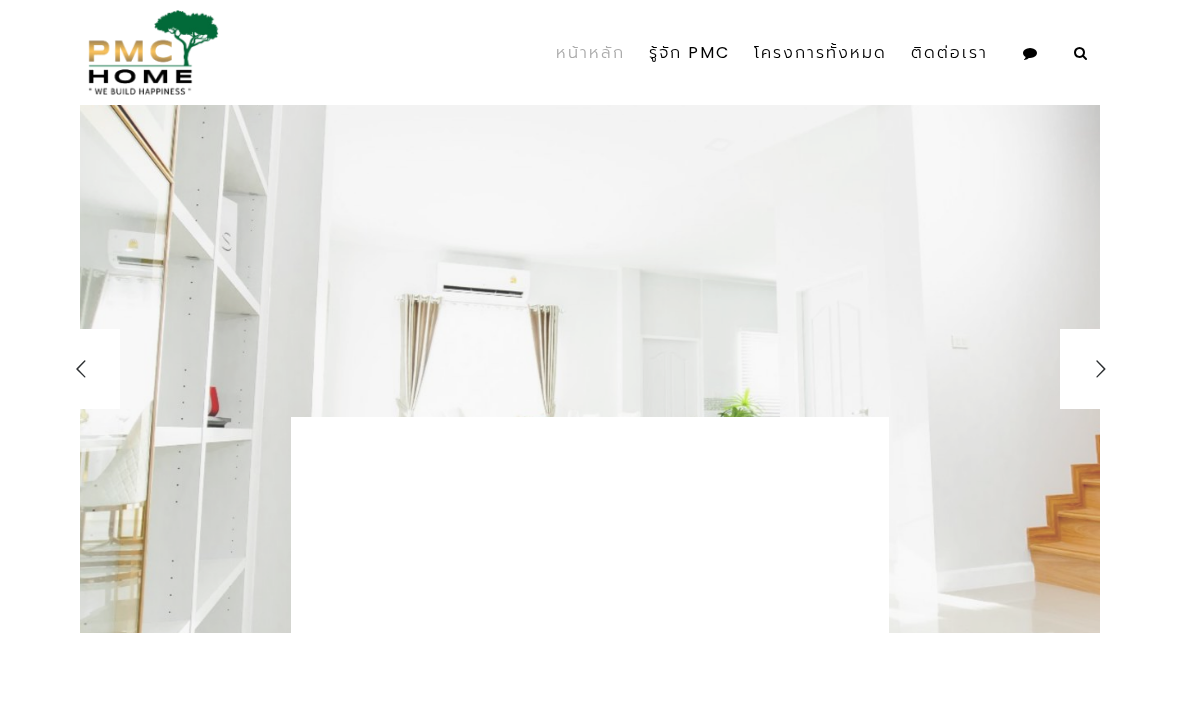 scroll, scrollTop: 0, scrollLeft: 0, axis: both 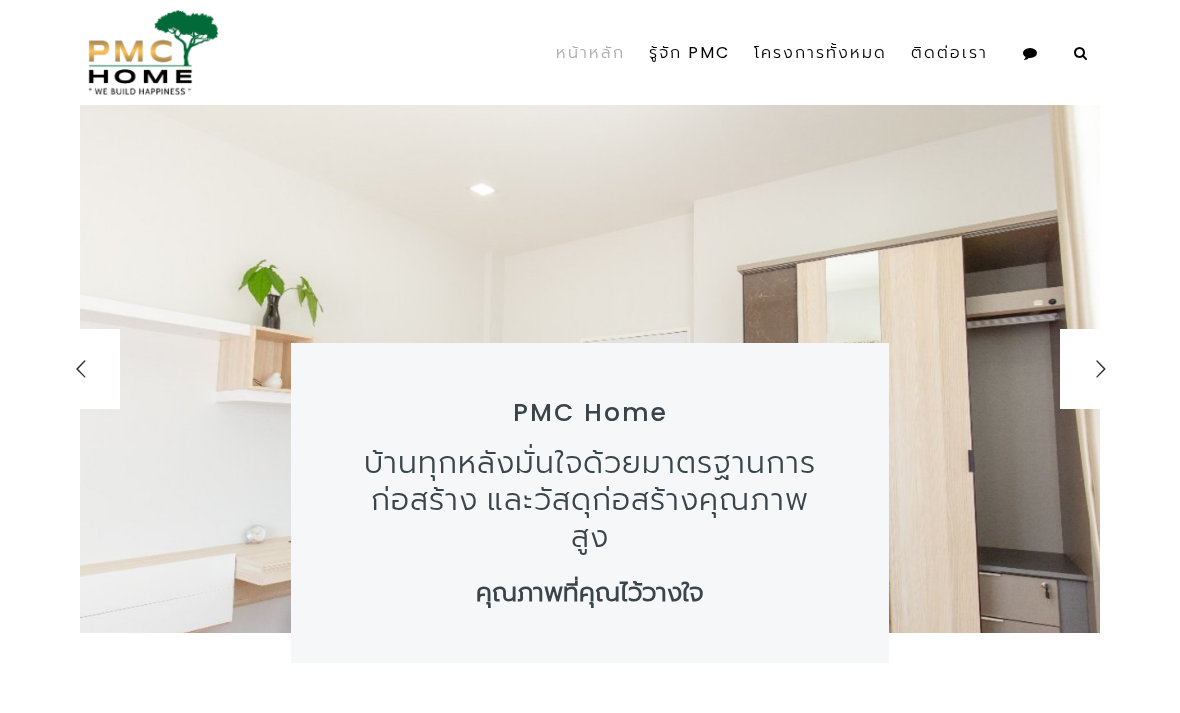 click on "GRAND PMC 7" at bounding box center [852, 138] 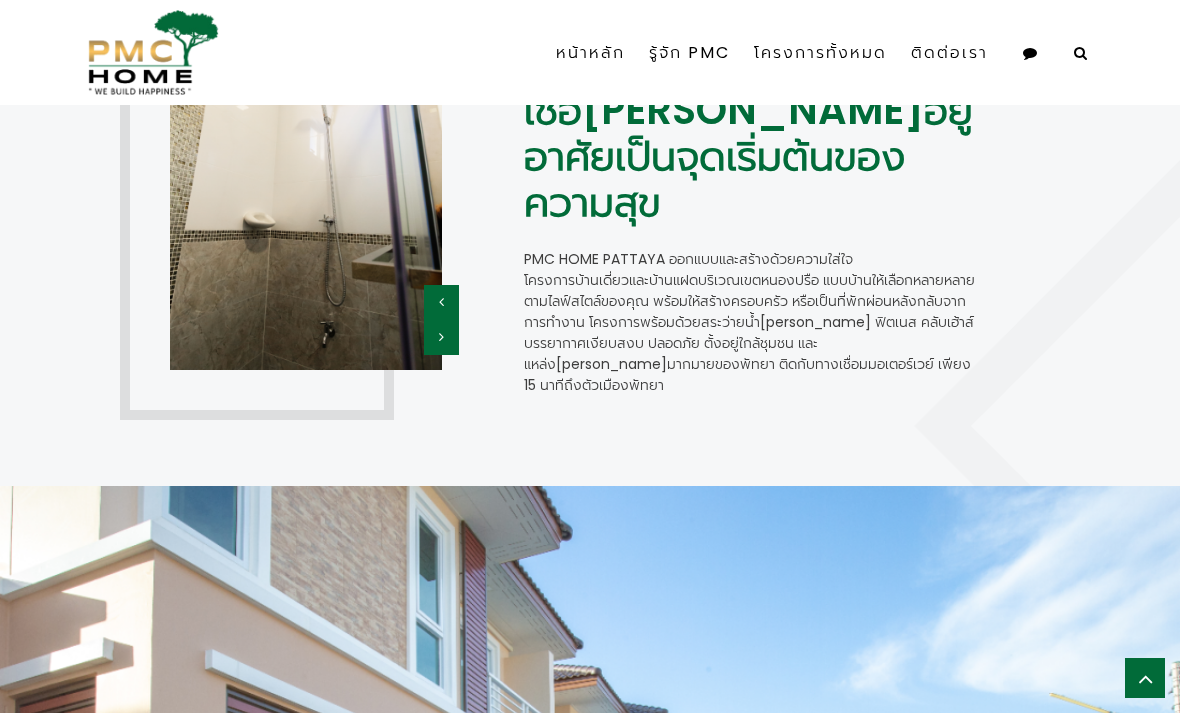 scroll, scrollTop: 1670, scrollLeft: 0, axis: vertical 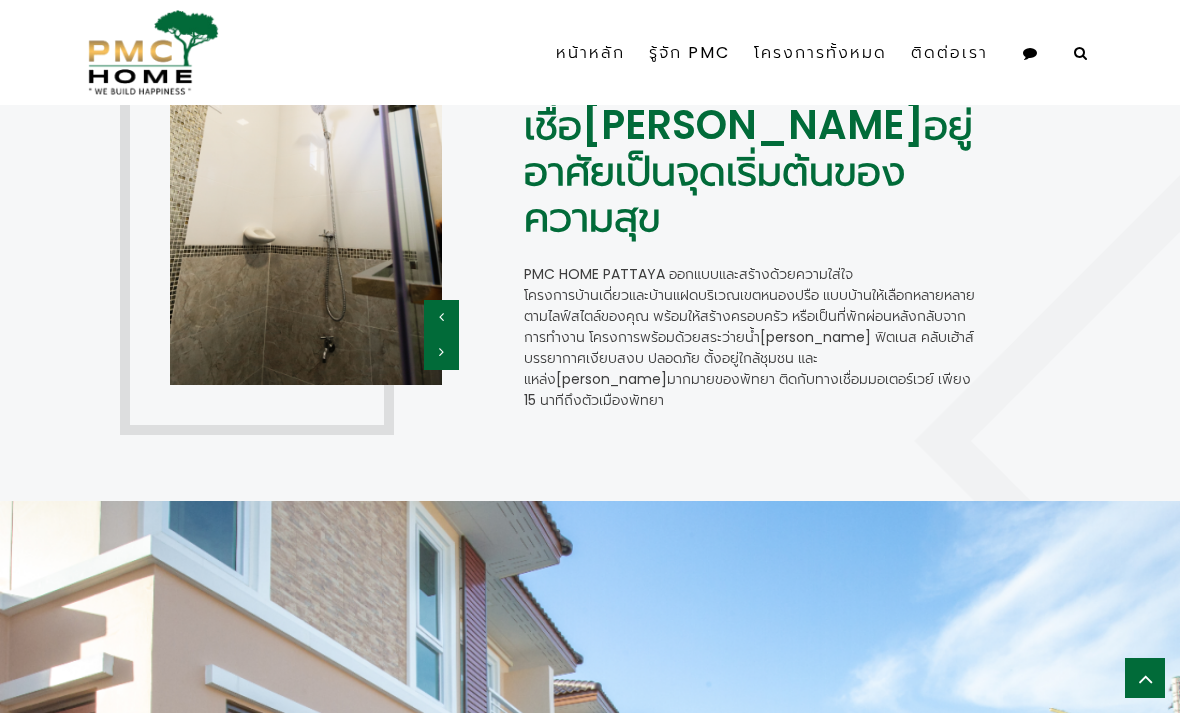 click on "ติดต่อเรา" at bounding box center [949, 53] 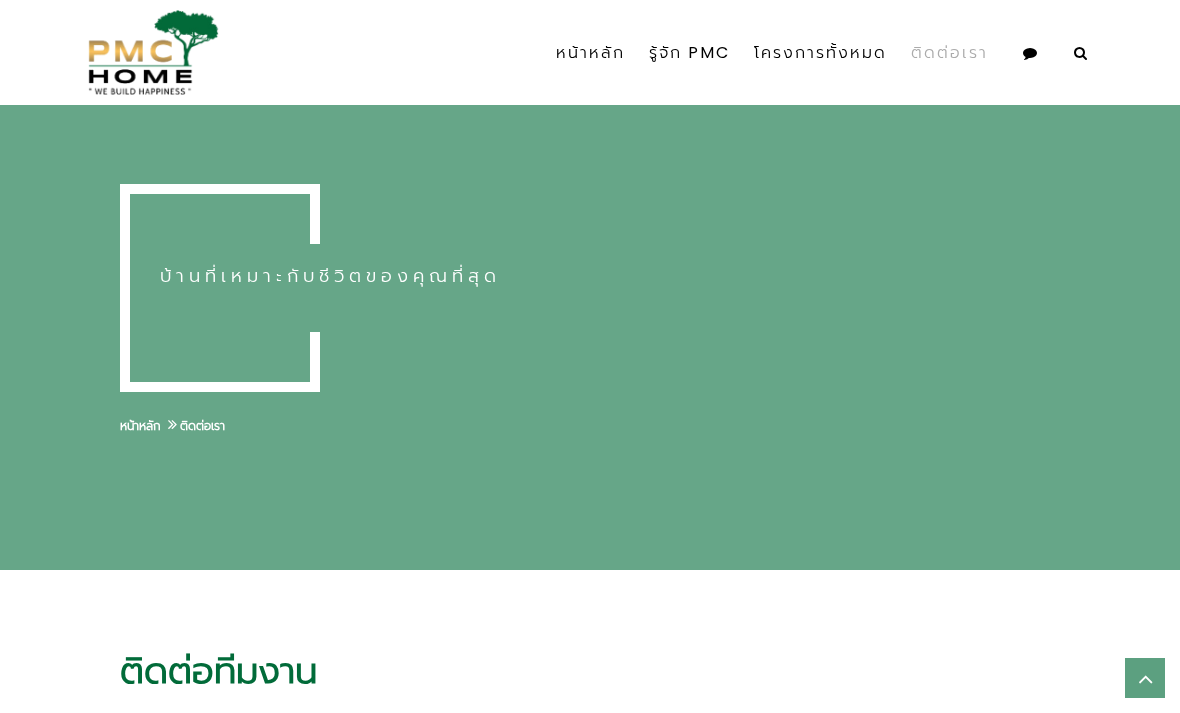 scroll, scrollTop: 0, scrollLeft: 0, axis: both 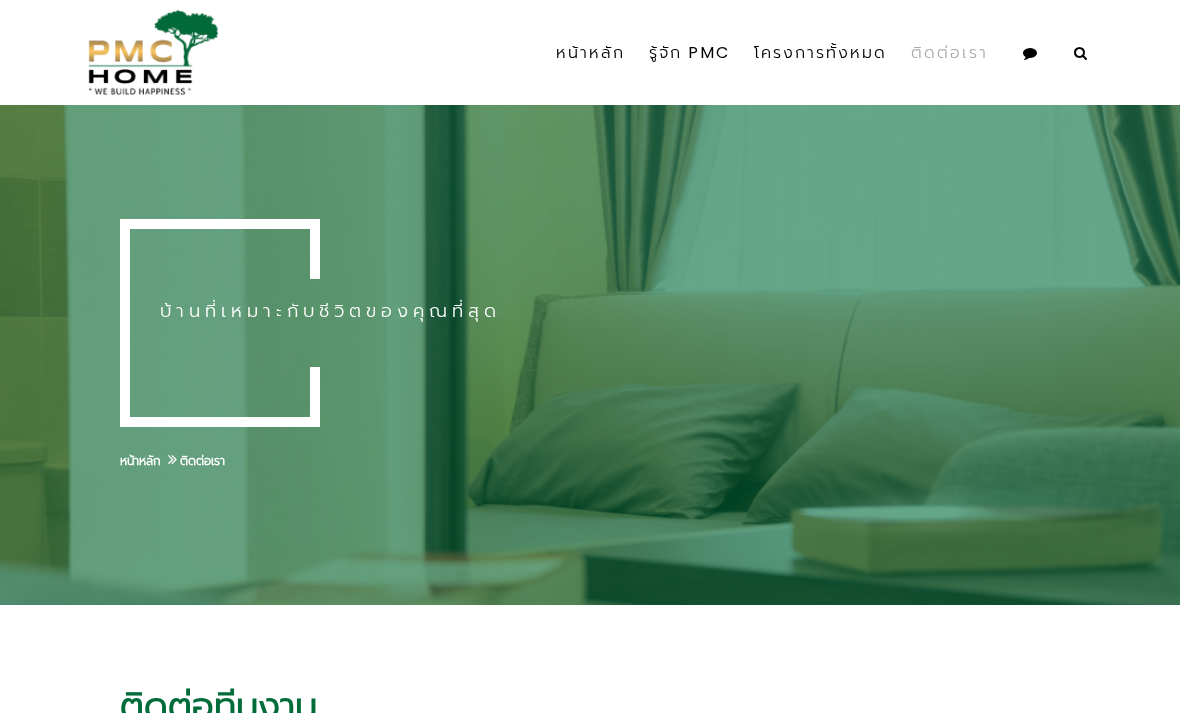 click on "The GRAND 9" at bounding box center (852, 216) 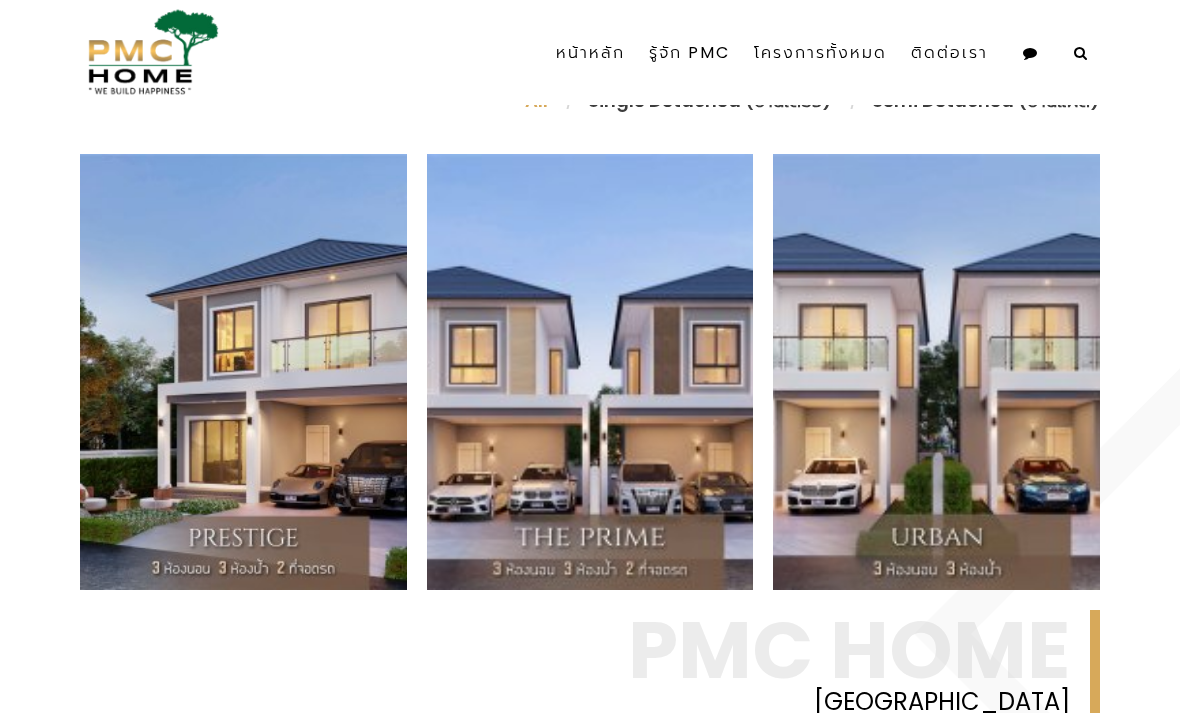 scroll, scrollTop: 794, scrollLeft: 0, axis: vertical 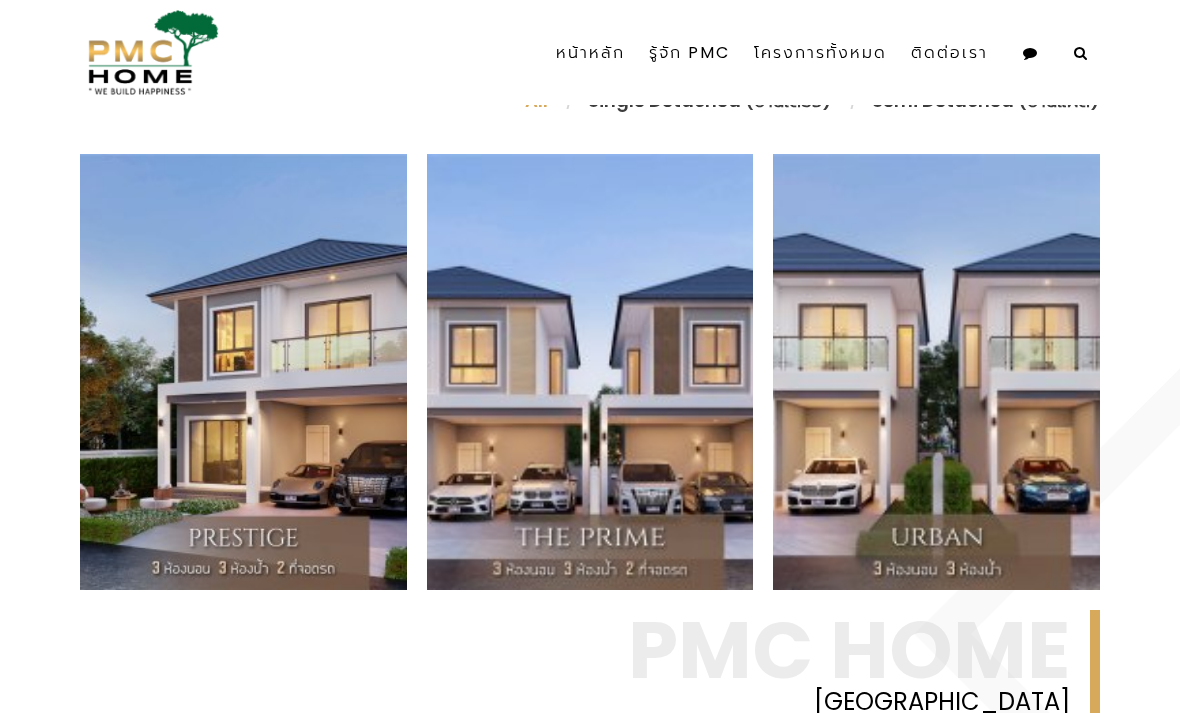 click on "Prestige
บ้านเดี่ยว 2 ชั้น 3 ห้องนอน 3 ห้องน้ำ 2 ที่จอดรถ พร้อมส่วนกลางครบถ้วน ออกแบบอย่างลงตัวและสร้างด้วยวัสดุคุณภาพเท่านั้น
อ่านต่อ" at bounding box center (243, 372) 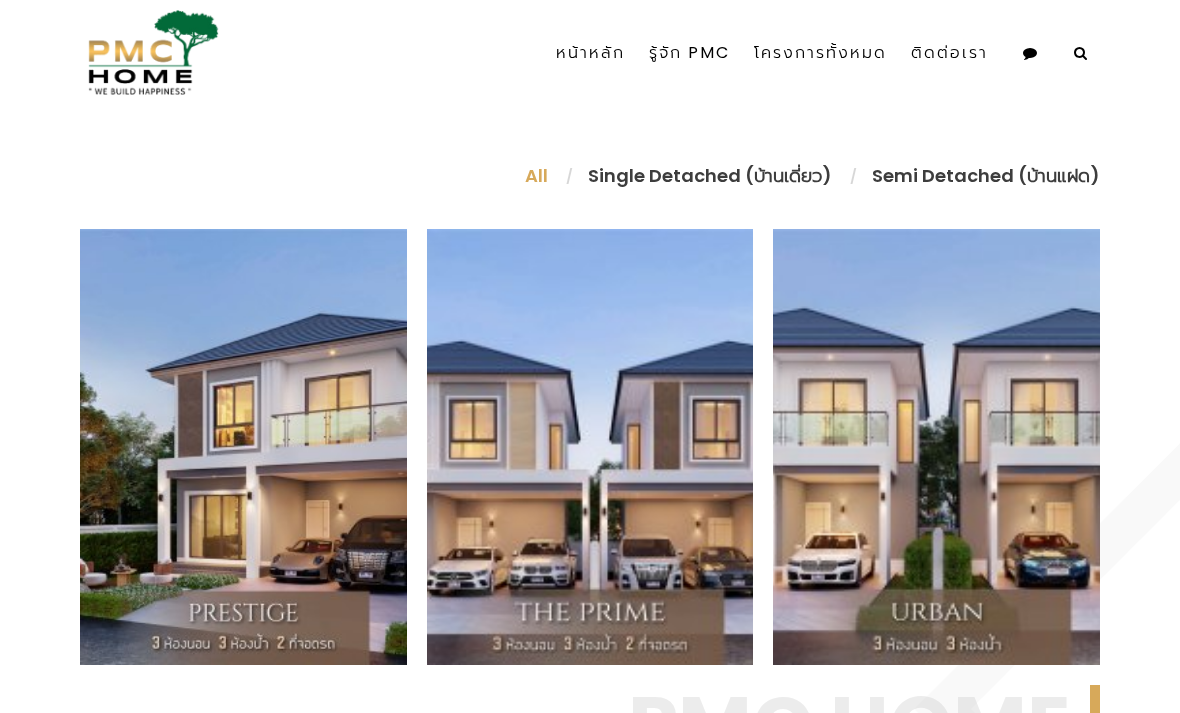 scroll, scrollTop: 720, scrollLeft: 0, axis: vertical 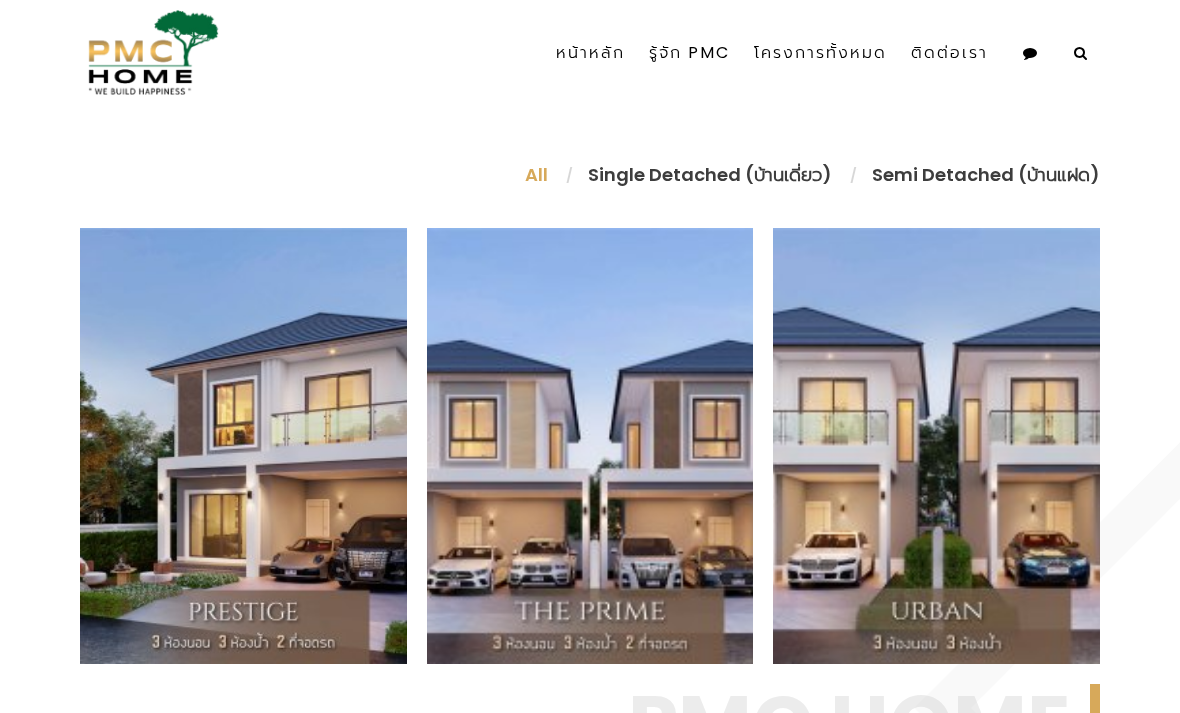 click on "The Prime
บ้านเดี่ยว 2 ชั้น 3 ห้องนอน 3 ห้องน้ำ 2 ที่จอดรถ พร้อมส่วนกลางครบถ้วน ออกแบบอย่างลงตัวและสร้างด้วยวัสดุคุณภาพเท่านั้น
อ่านต่อ" at bounding box center (590, 446) 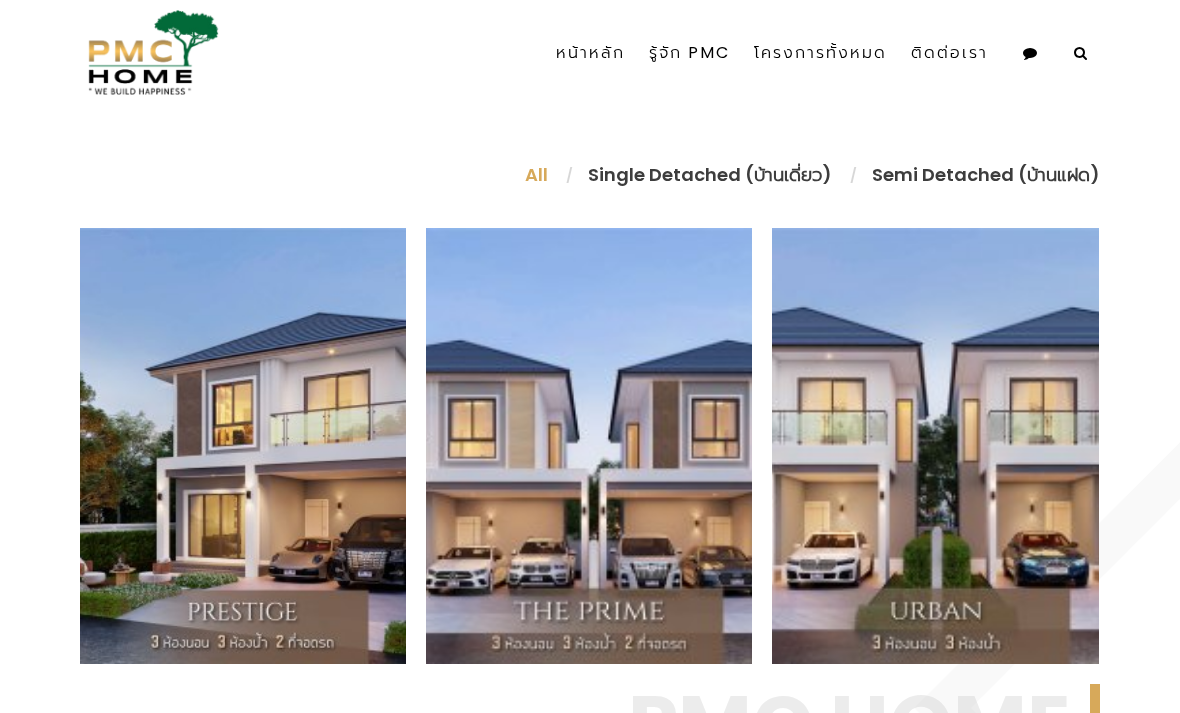 click on "อ่านต่อ" at bounding box center (714, 565) 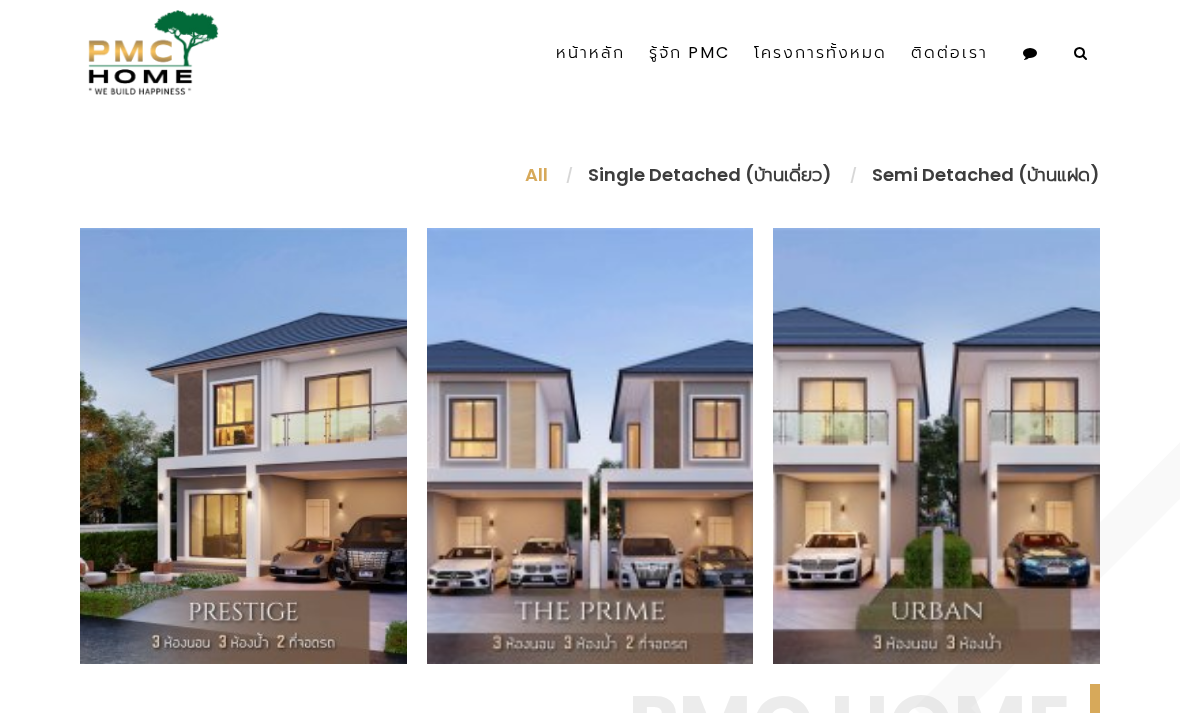 click on "อ่านต่อ" at bounding box center (715, 565) 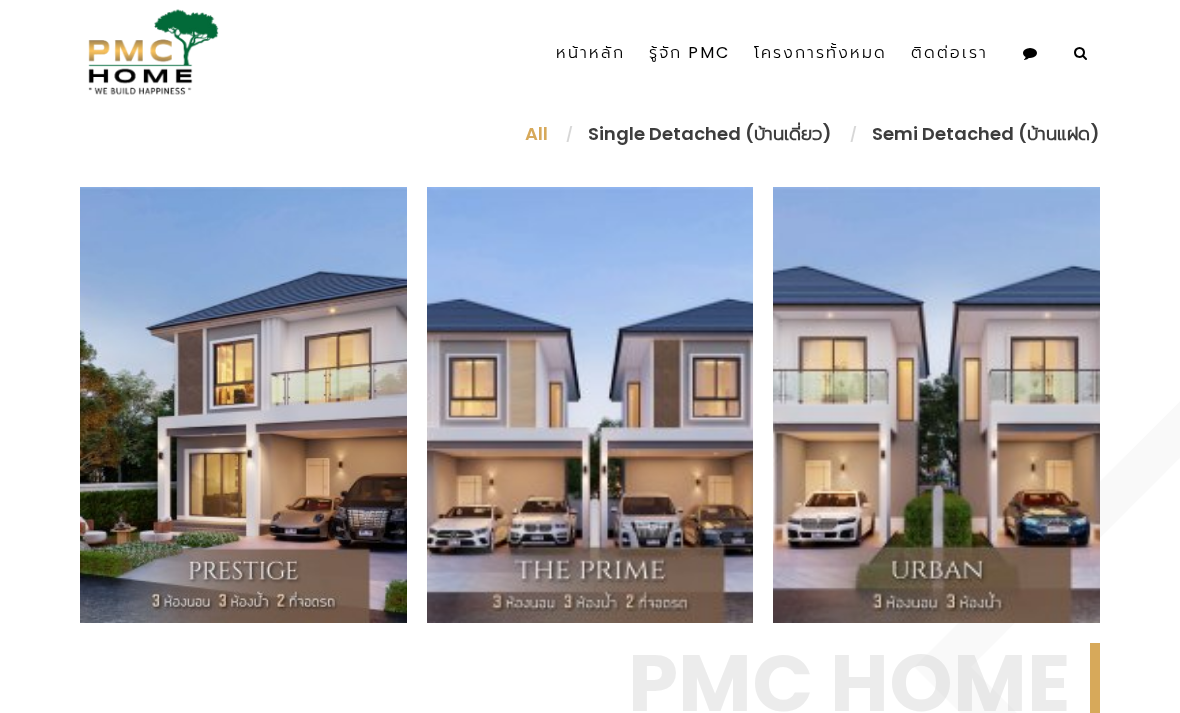 scroll, scrollTop: 761, scrollLeft: 0, axis: vertical 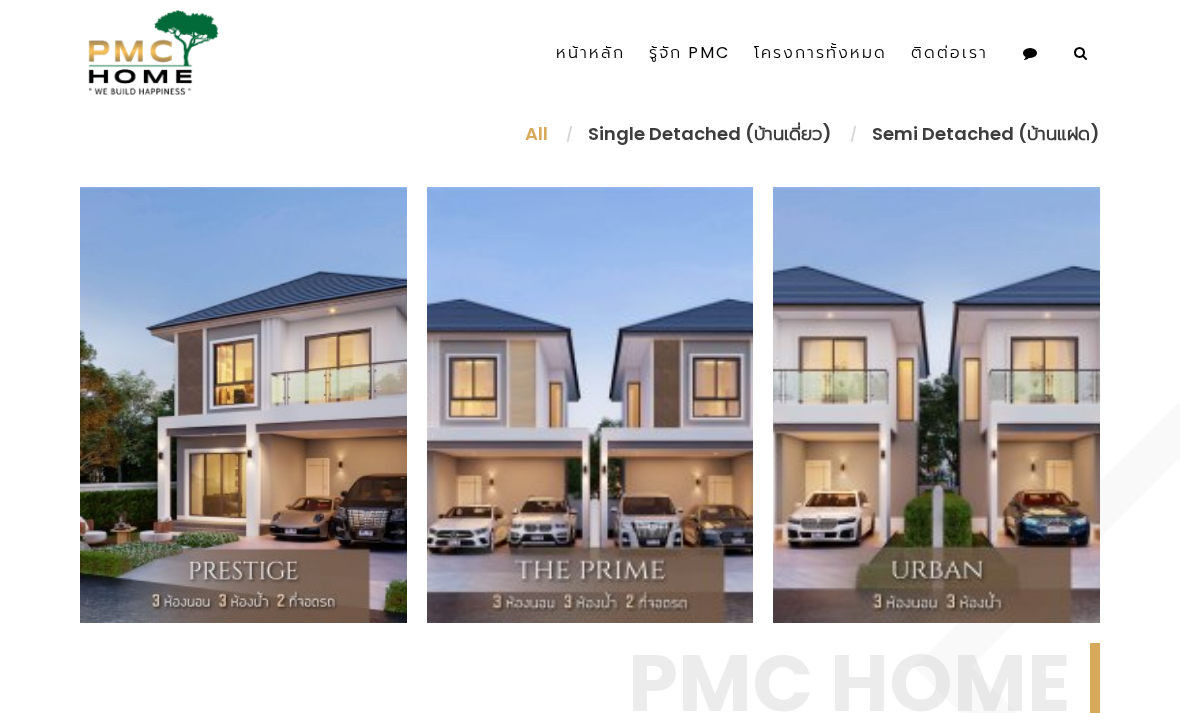 click on "Urban
บ้านเดี่ยว 2 ชั้น 3 ห้องนอน 3 ห้องน้ำ 1 ที่จอดรถ พร้อมส่วนกลางครบถ้วน ออกแบบอย่างลงตัวและสร้างด้วยวัสดุคุณภาพเท่านั้น
อ่านต่อ" at bounding box center [936, 405] 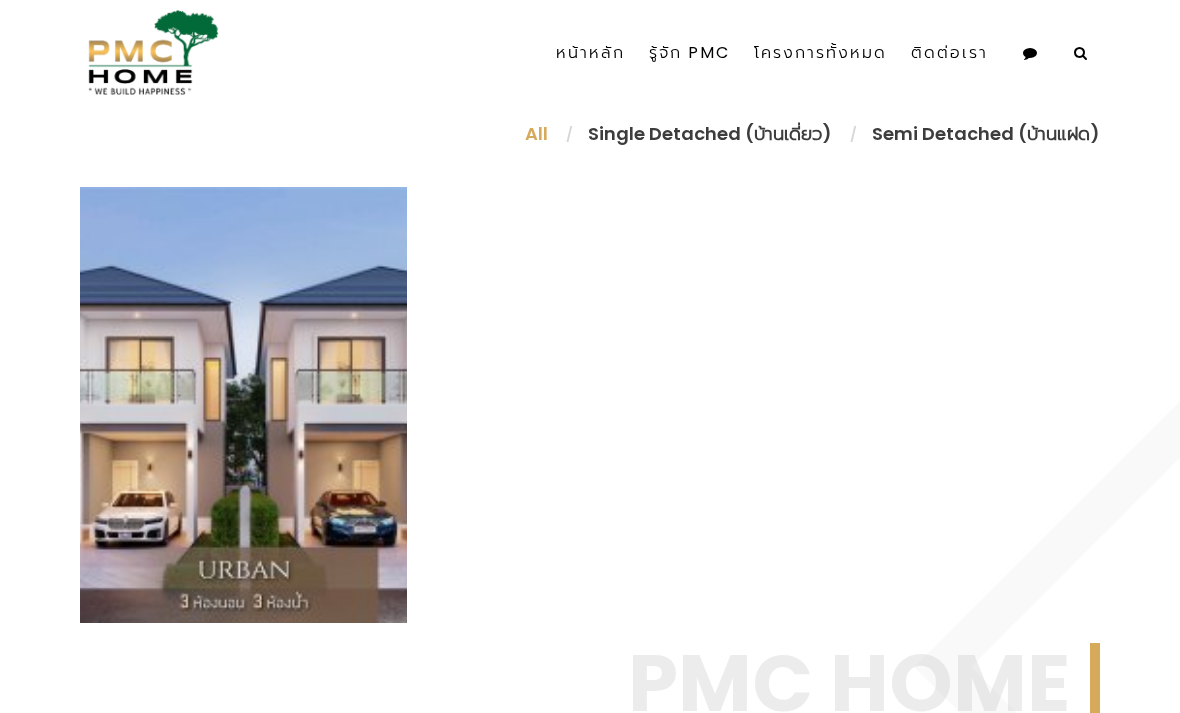 click on "อ่านต่อ" at bounding box center (369, 524) 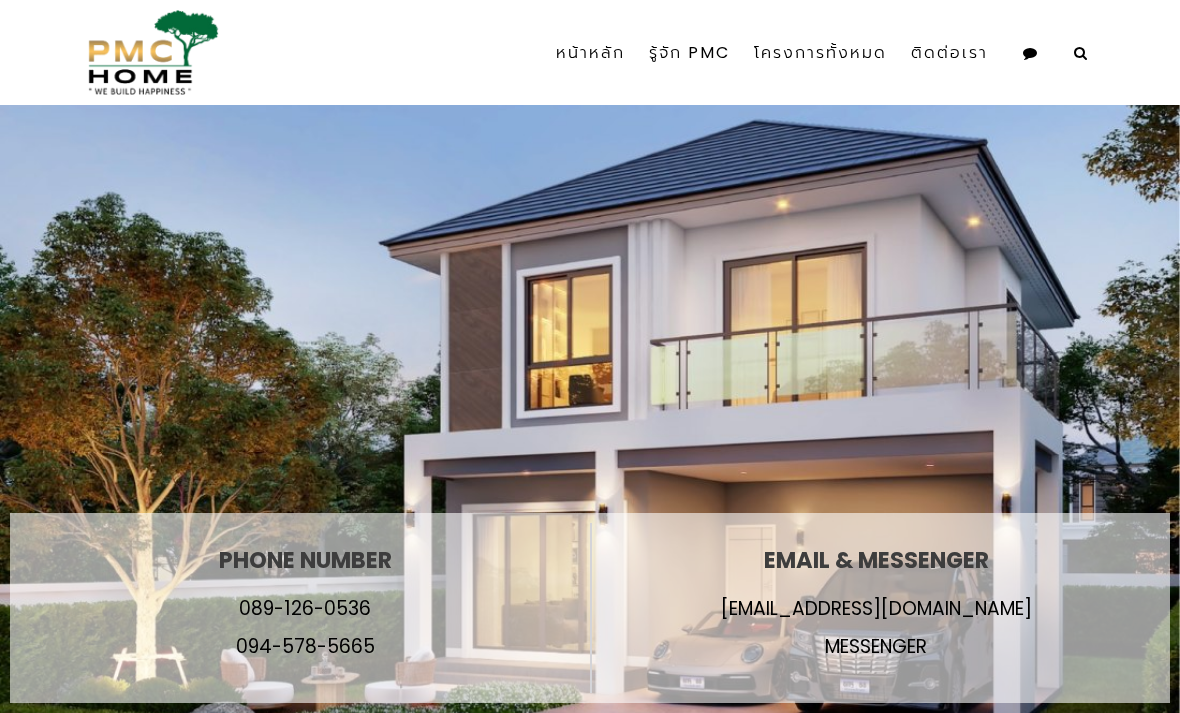 scroll, scrollTop: 0, scrollLeft: 0, axis: both 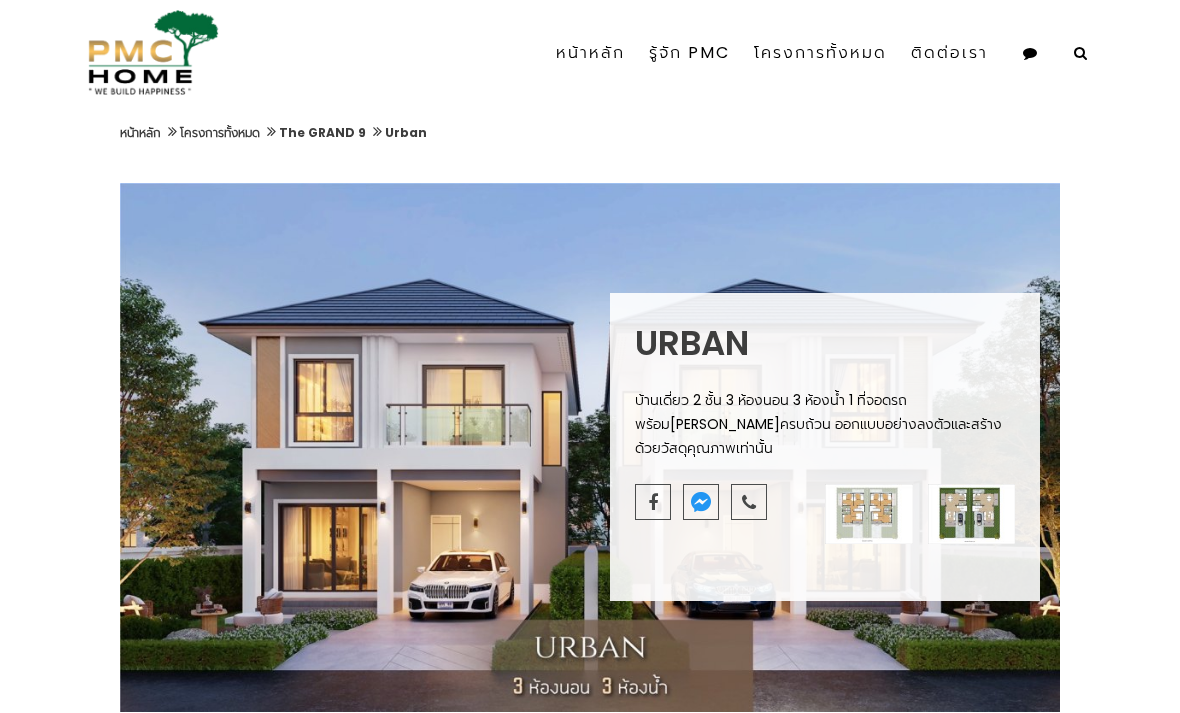click at bounding box center [869, 514] 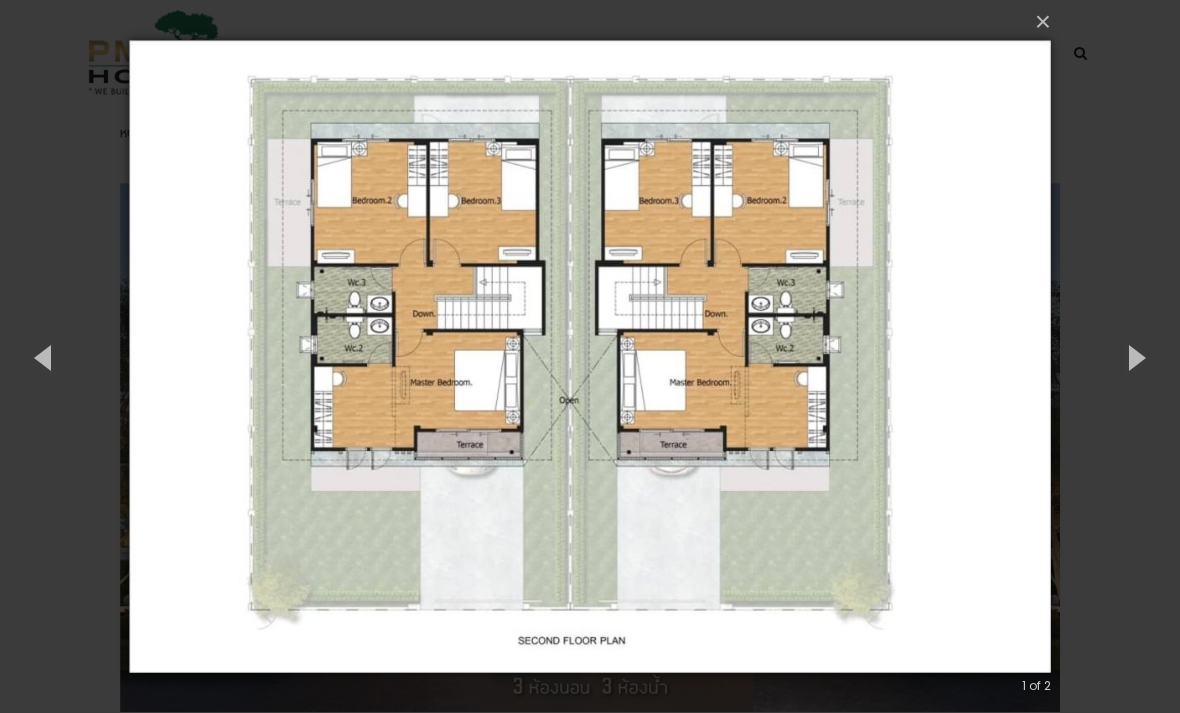 click at bounding box center (1135, 357) 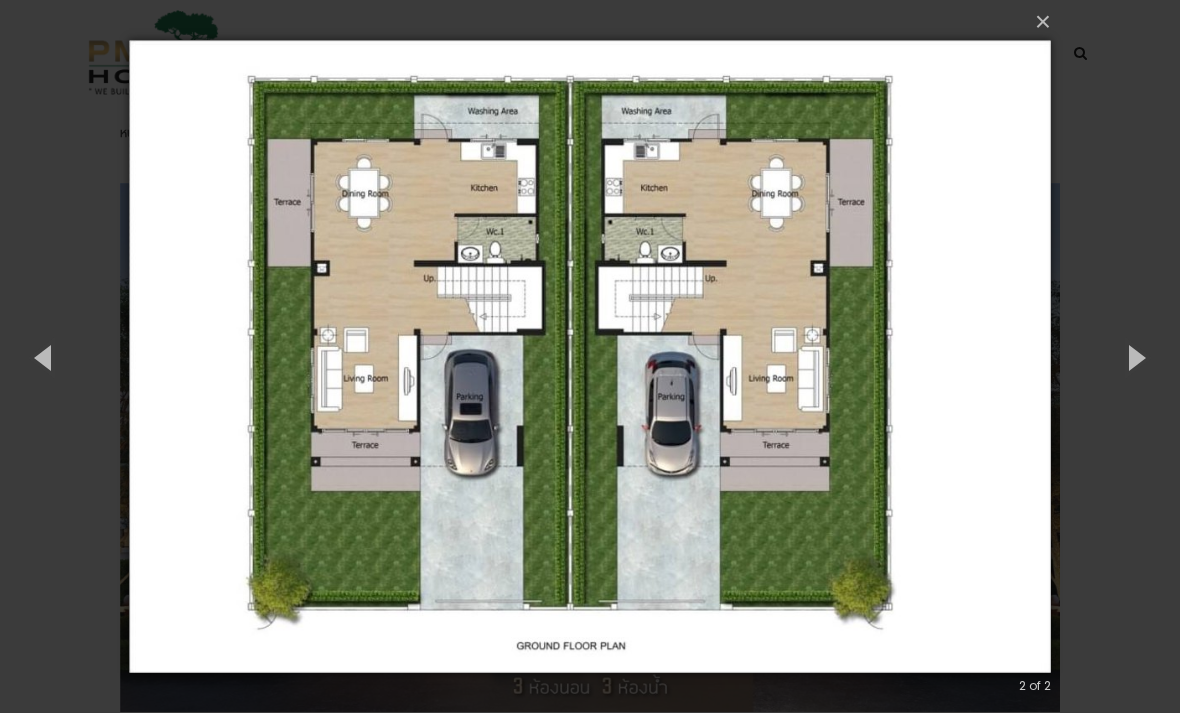 click on "× 2 of 2 Loading..." at bounding box center (590, 356) 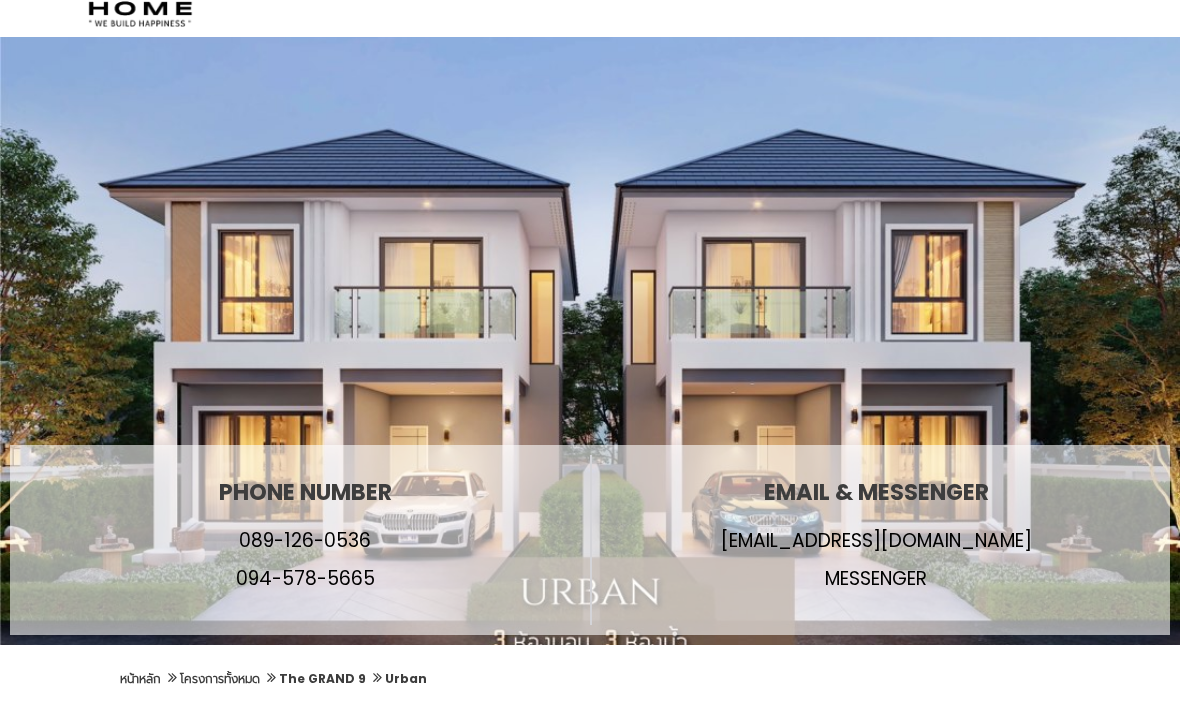 scroll, scrollTop: 0, scrollLeft: 0, axis: both 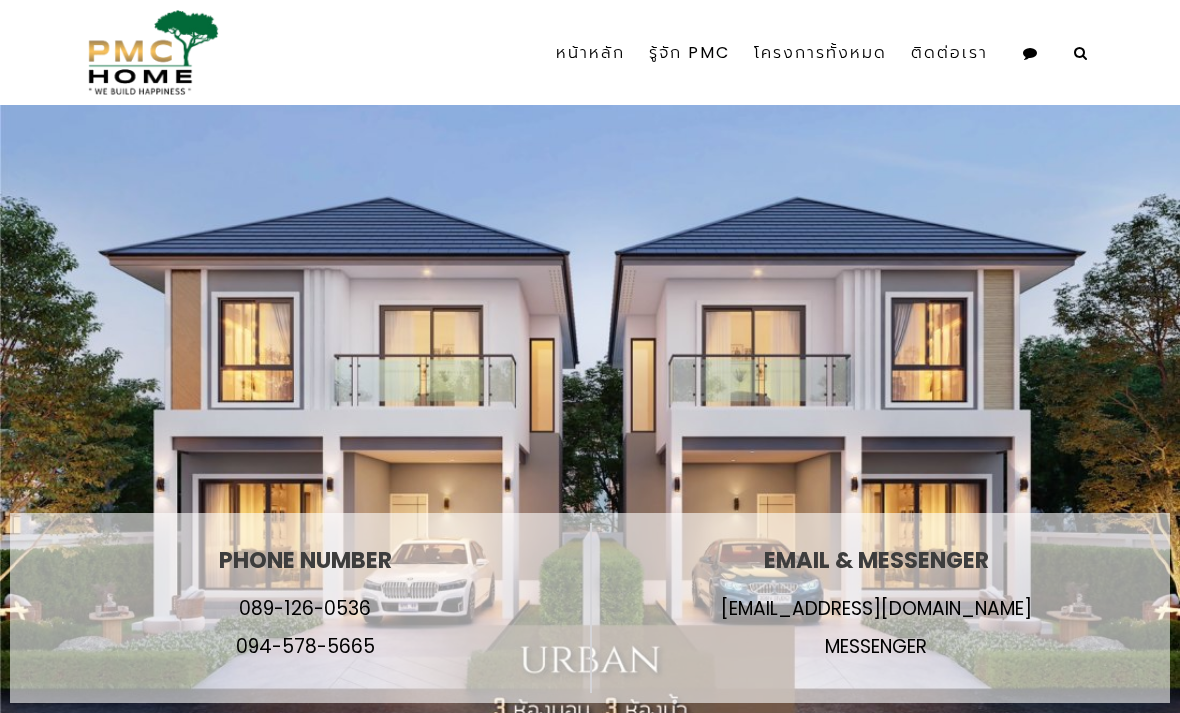click on "รู้จัก PMC" at bounding box center (689, 53) 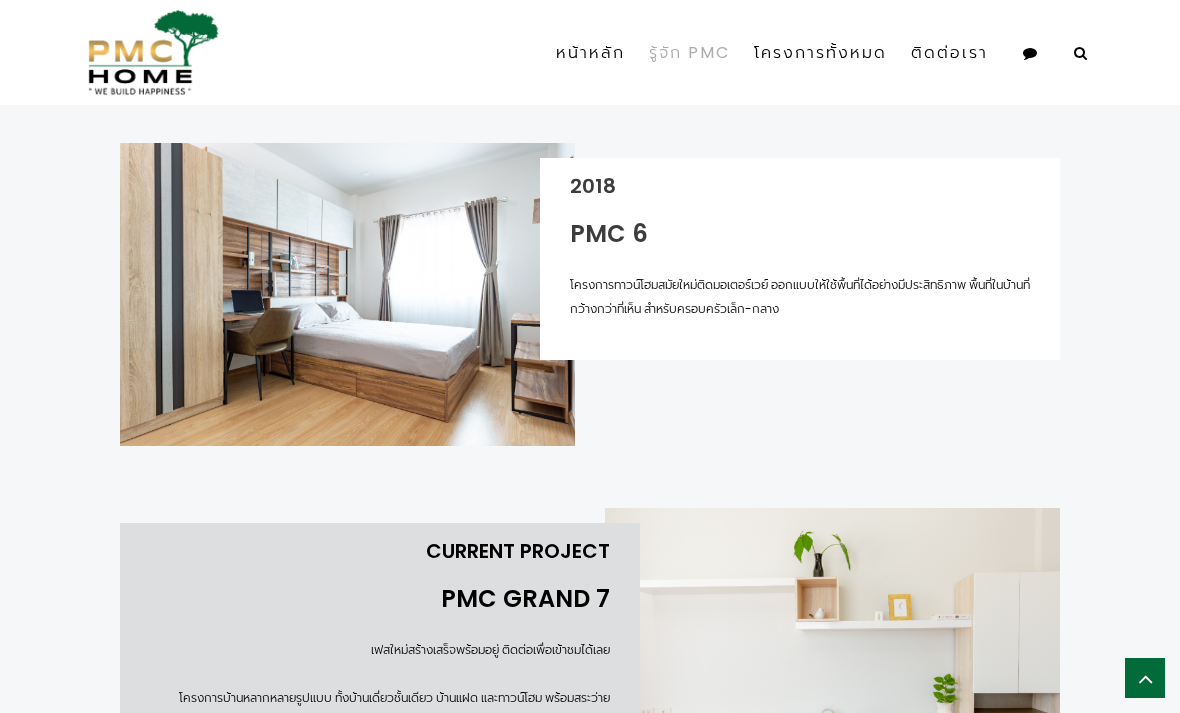 scroll, scrollTop: 2139, scrollLeft: 0, axis: vertical 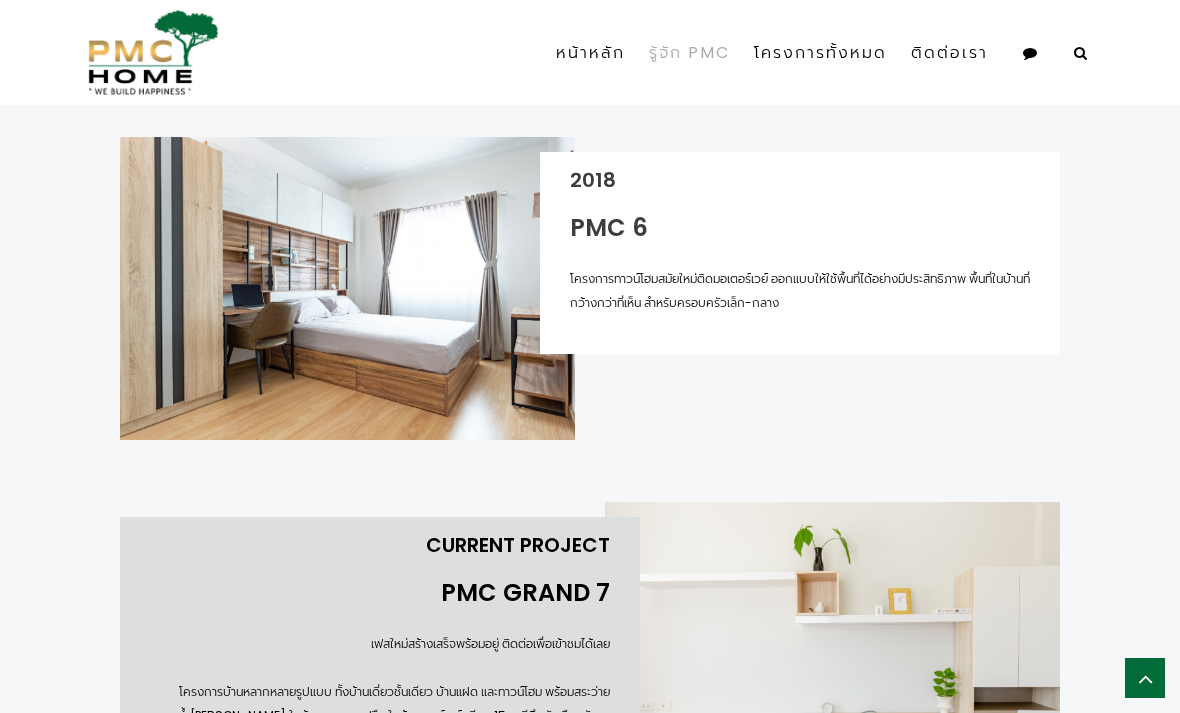 click at bounding box center (347, 288) 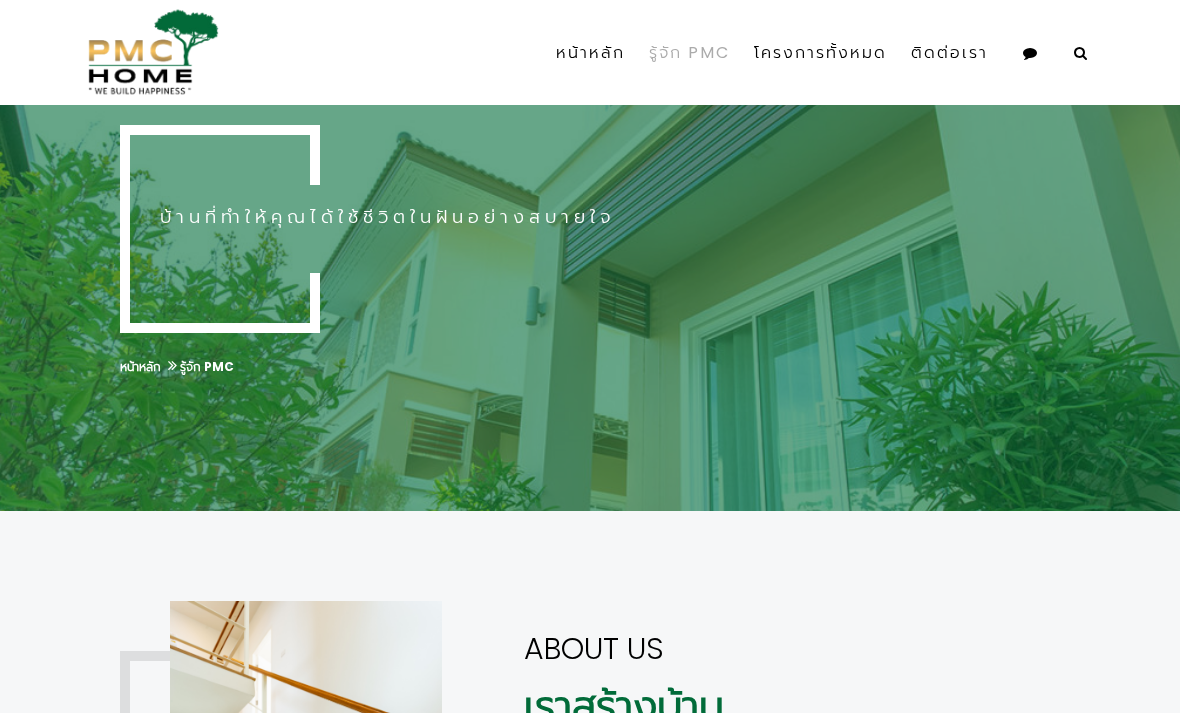 scroll, scrollTop: 0, scrollLeft: 0, axis: both 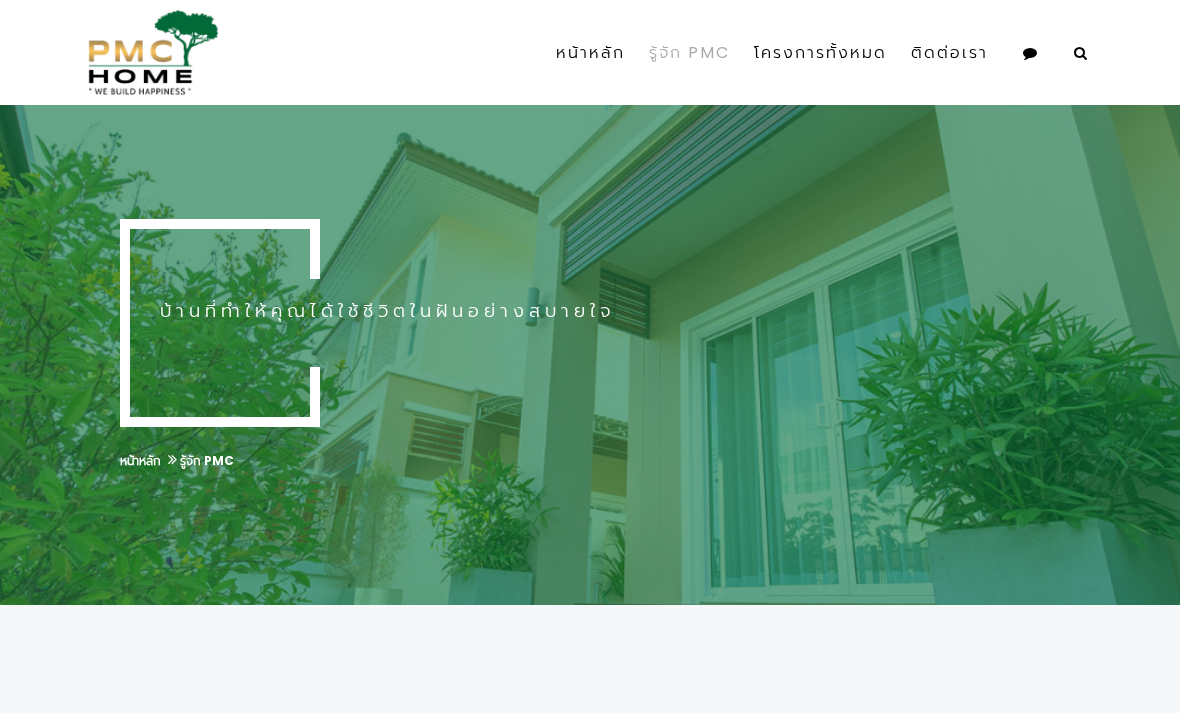 click on "หน้าหลัก" at bounding box center (590, 53) 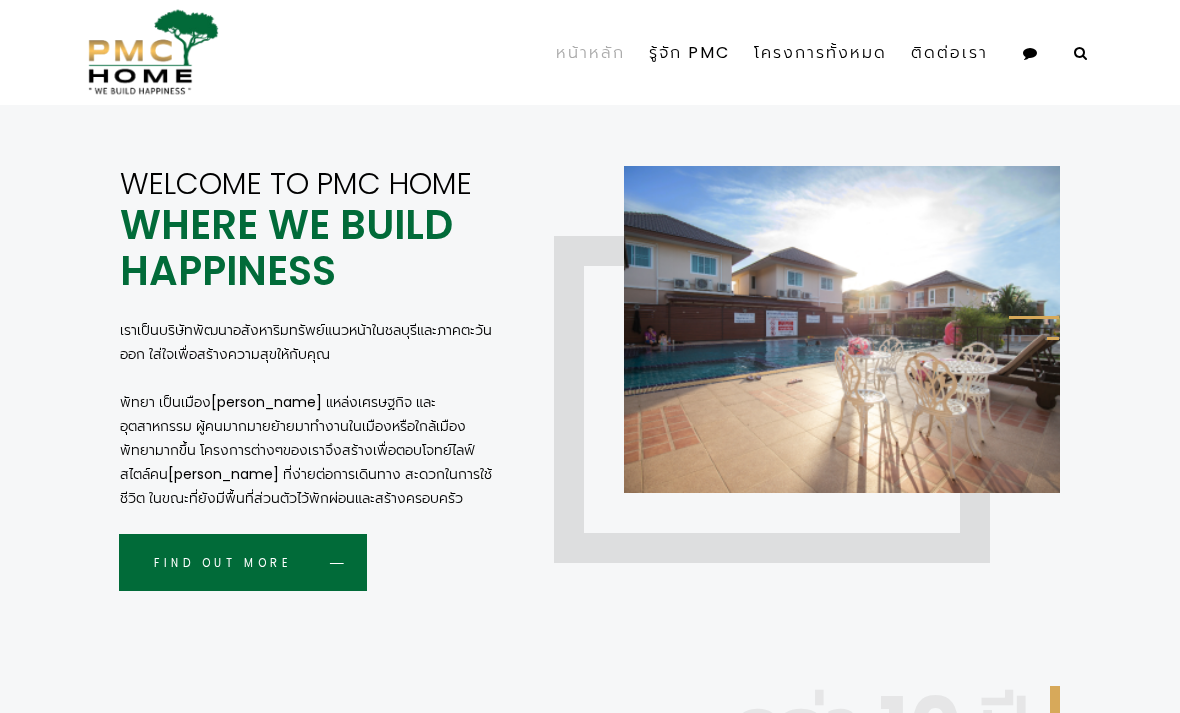 scroll, scrollTop: 637, scrollLeft: 0, axis: vertical 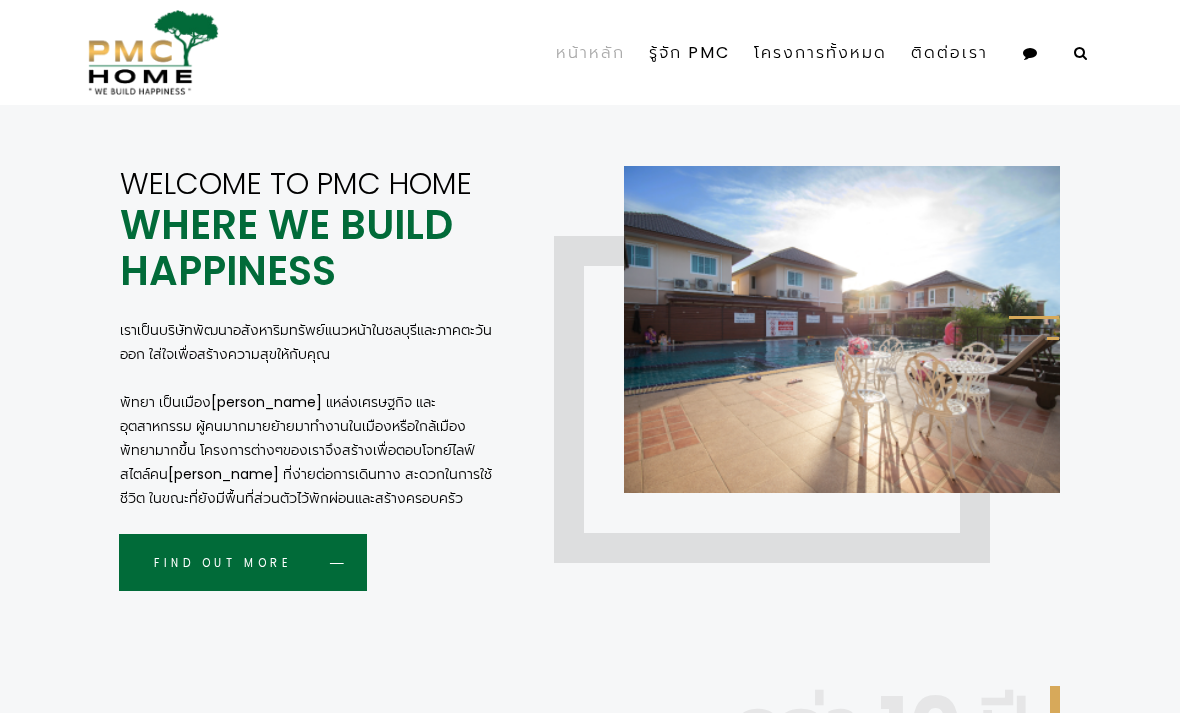 click on "Find Out More" at bounding box center (243, 562) 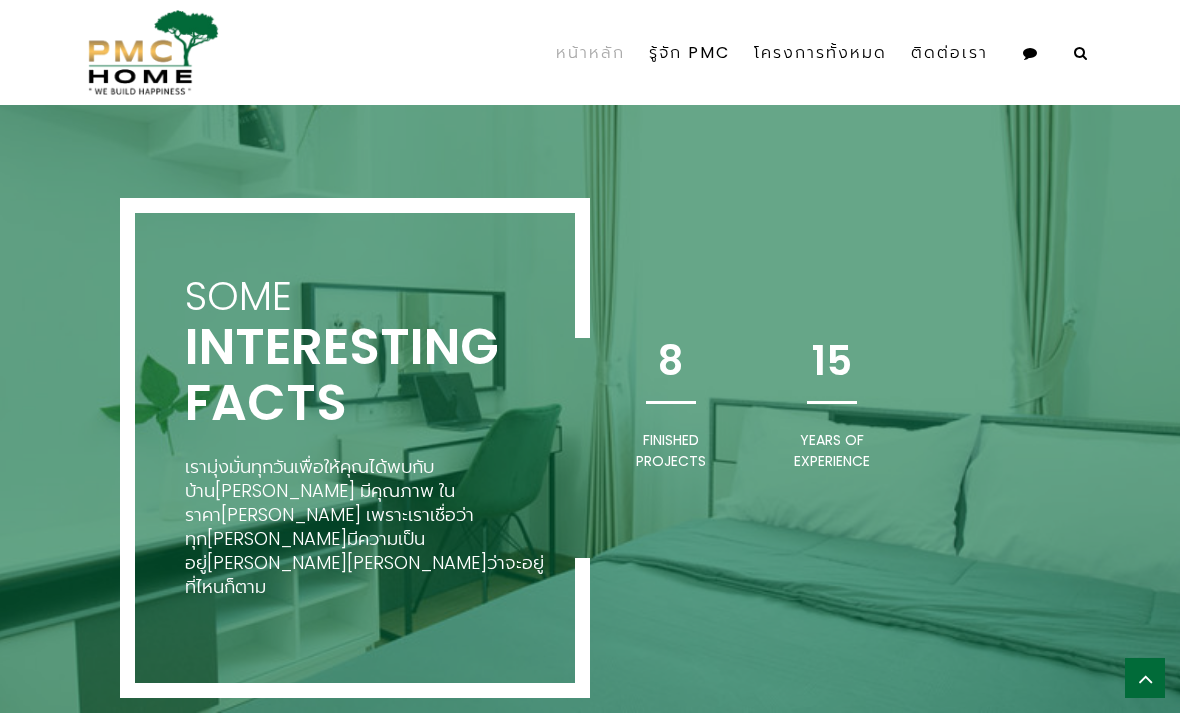 scroll, scrollTop: 3142, scrollLeft: 0, axis: vertical 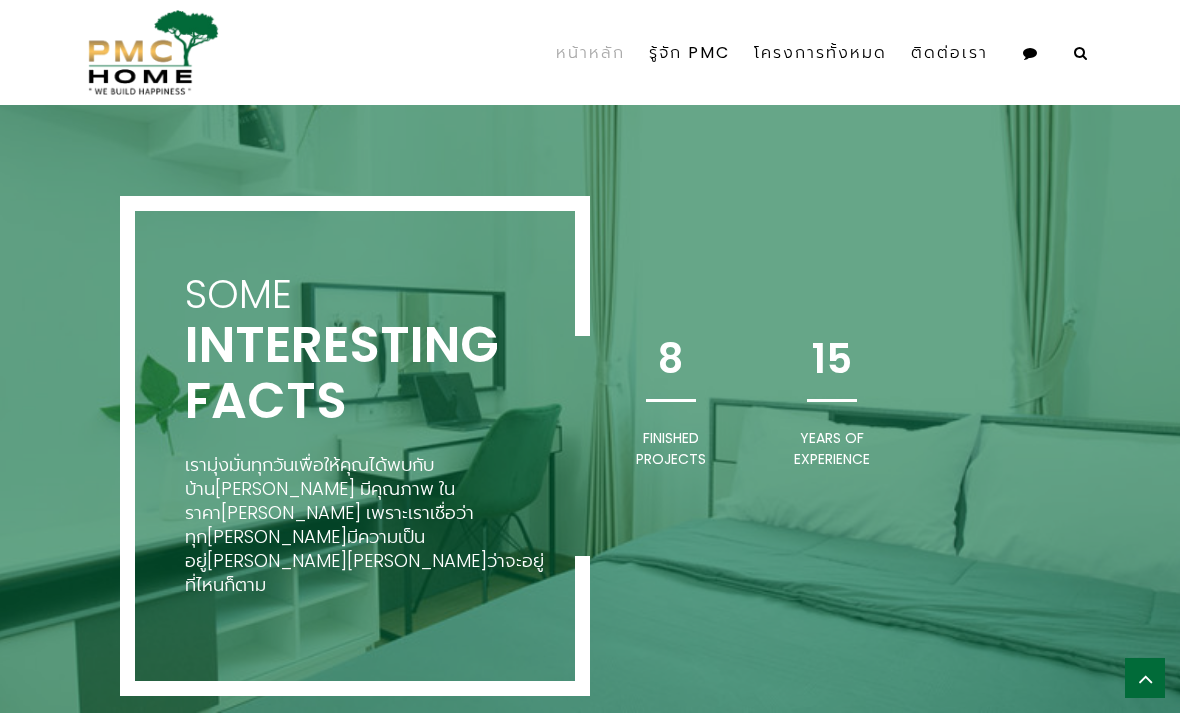 click on "8" at bounding box center (670, 359) 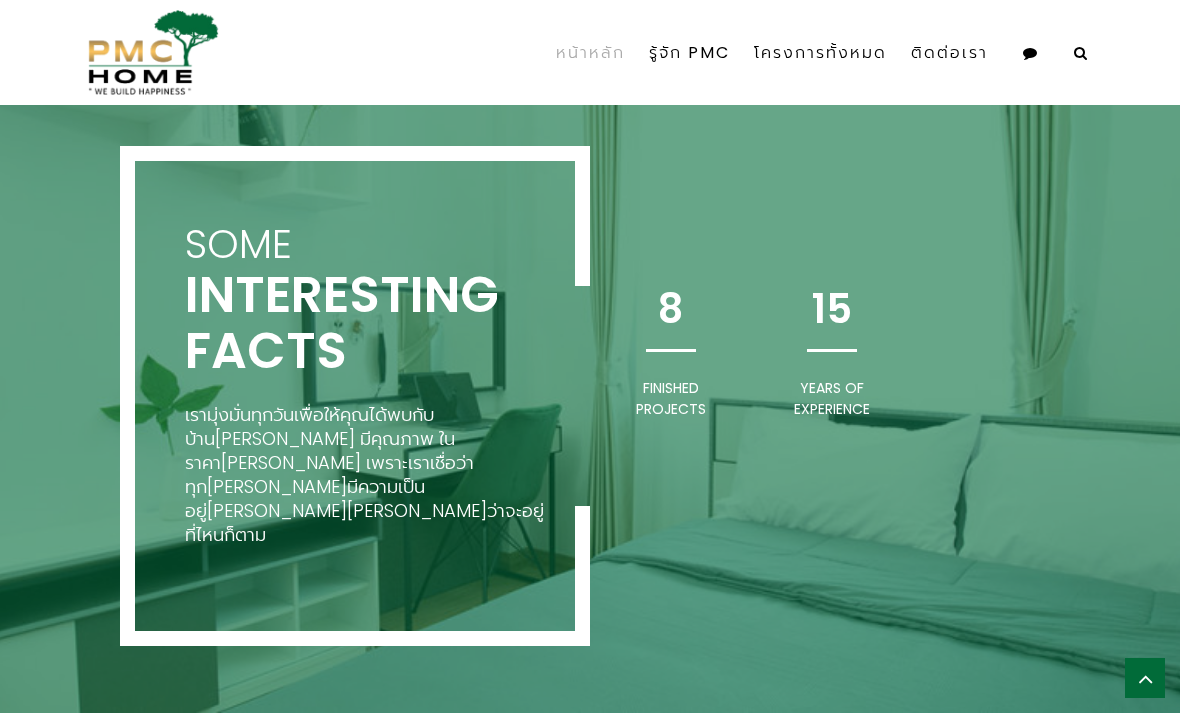 scroll, scrollTop: 3174, scrollLeft: 0, axis: vertical 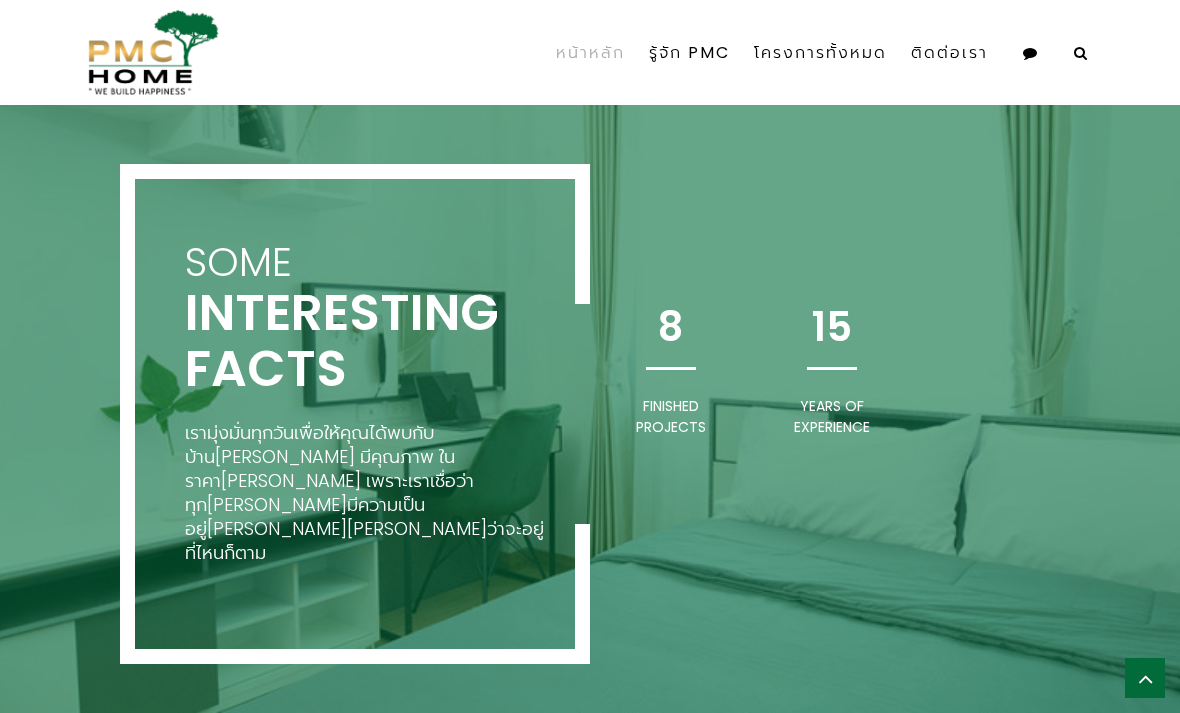 click on "ติดต่อเรา" at bounding box center (949, 53) 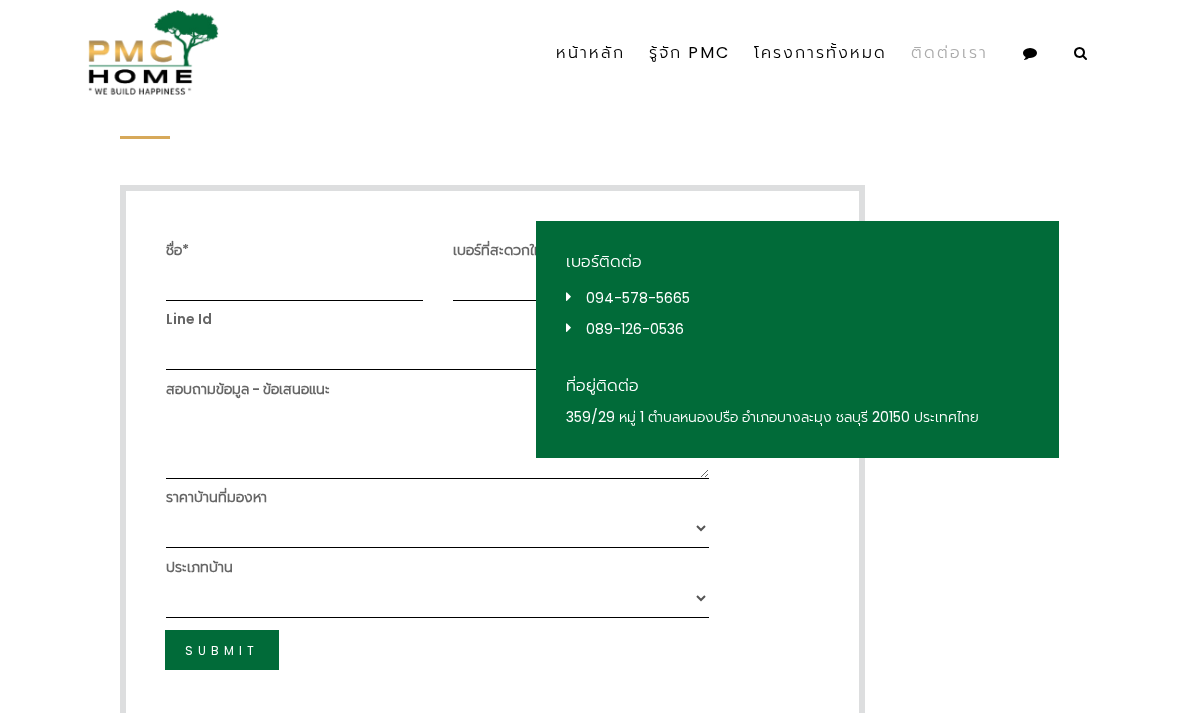 scroll, scrollTop: 651, scrollLeft: 0, axis: vertical 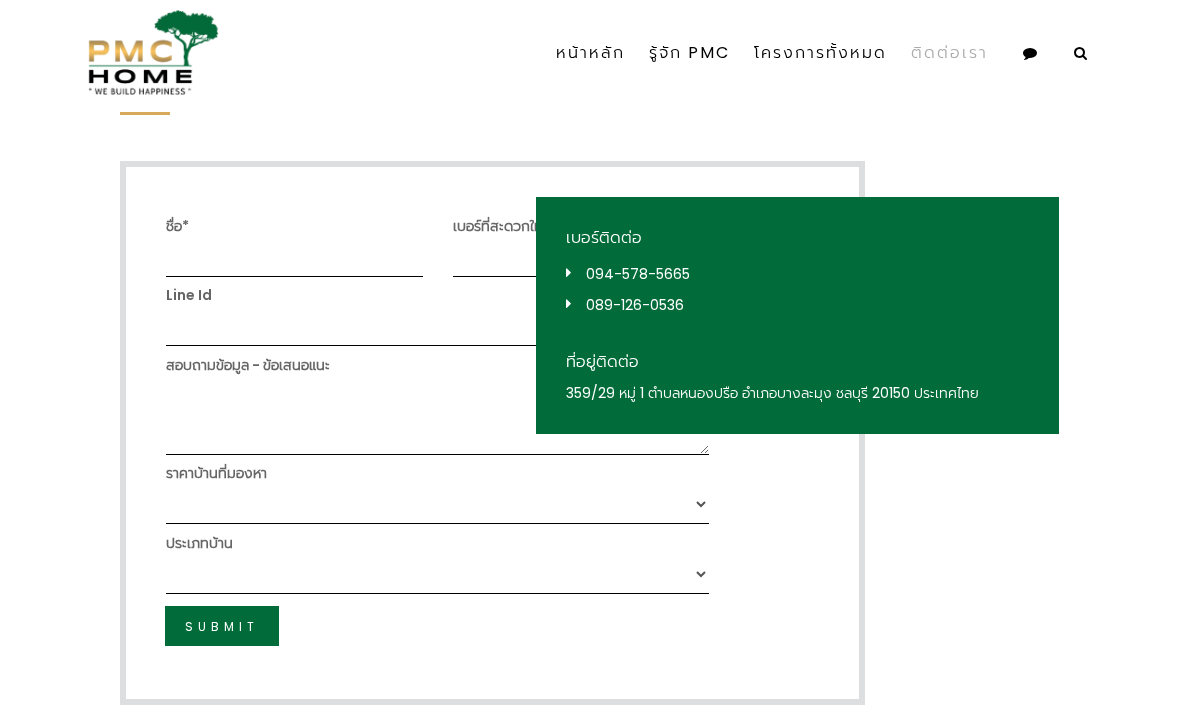click on "2-3 ล้านบาท
3-5 ล้านบาท
7-10 ล้านบาท" at bounding box center [437, 504] 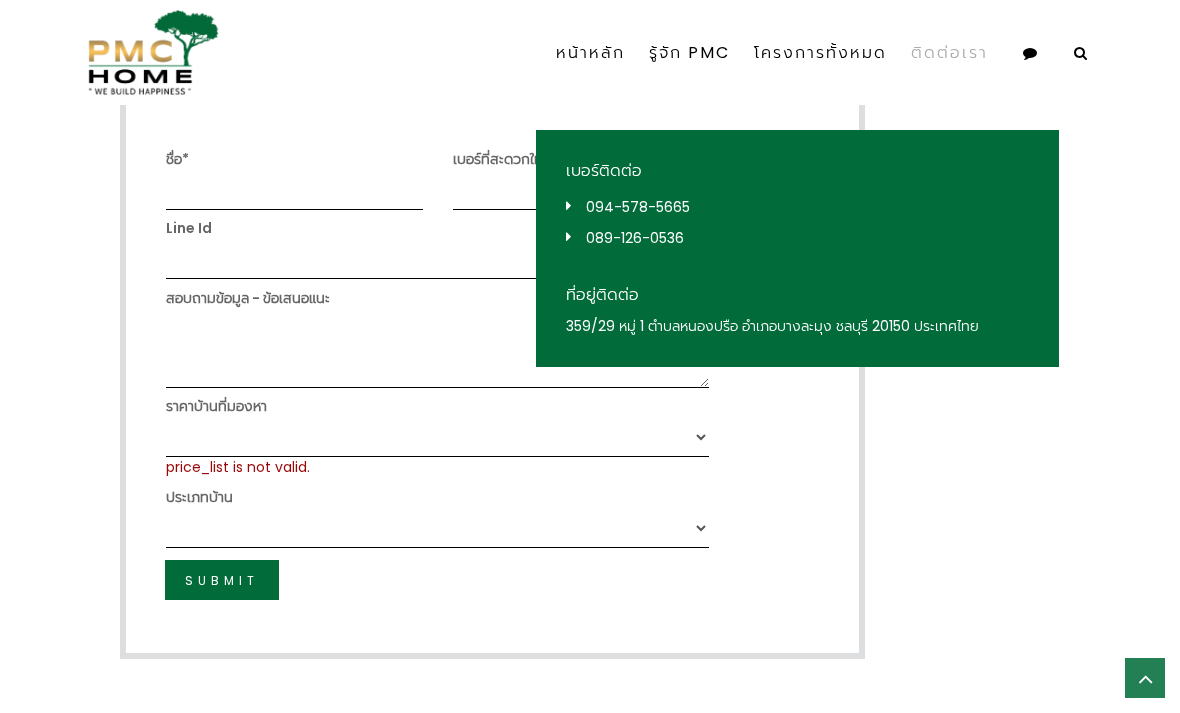 scroll, scrollTop: 625, scrollLeft: 0, axis: vertical 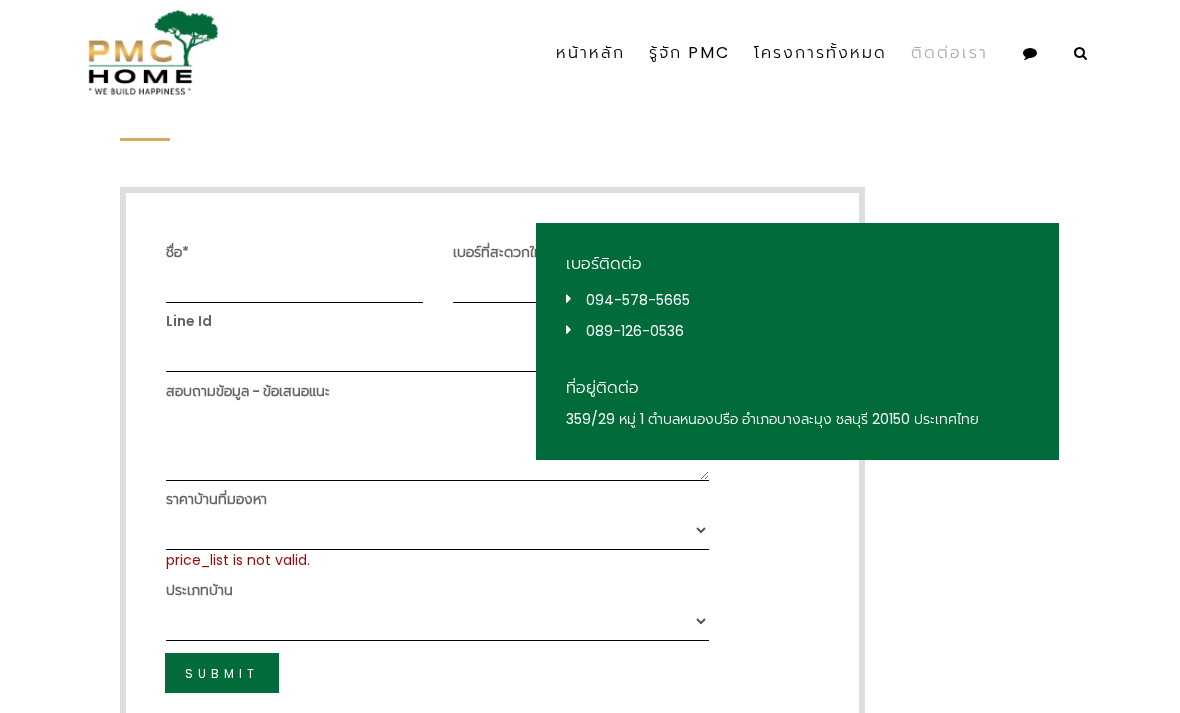 click on "หน้าหลัก" at bounding box center [590, 53] 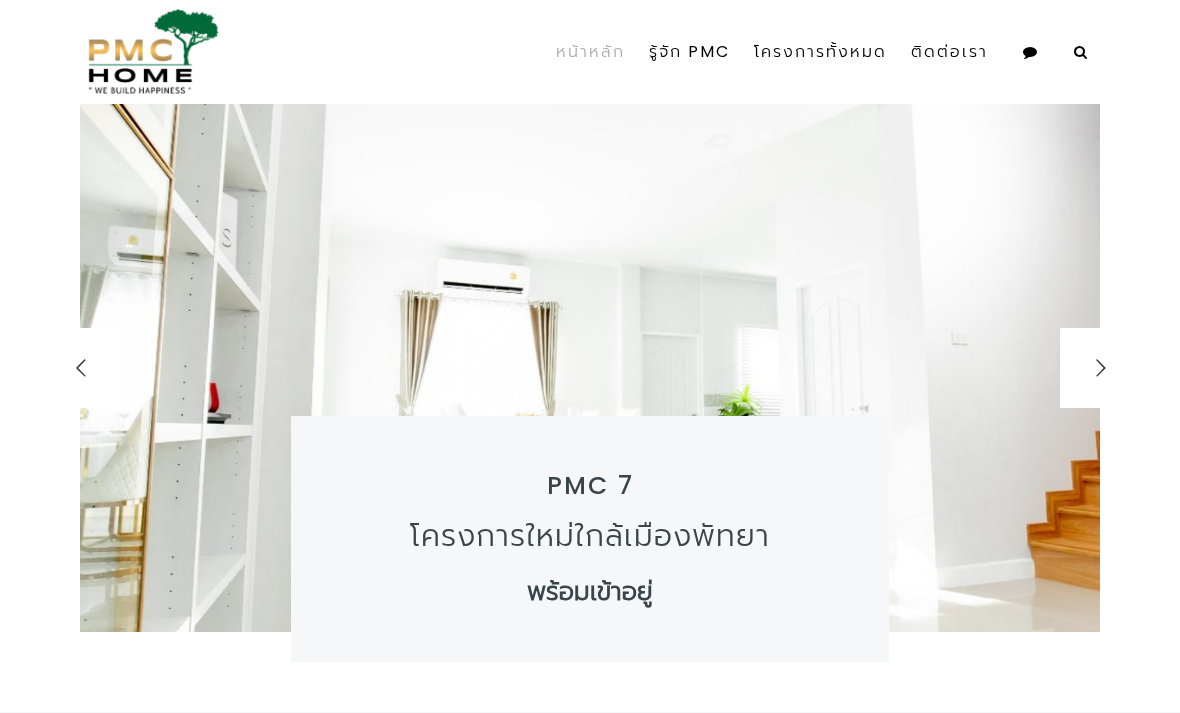 scroll, scrollTop: 0, scrollLeft: 0, axis: both 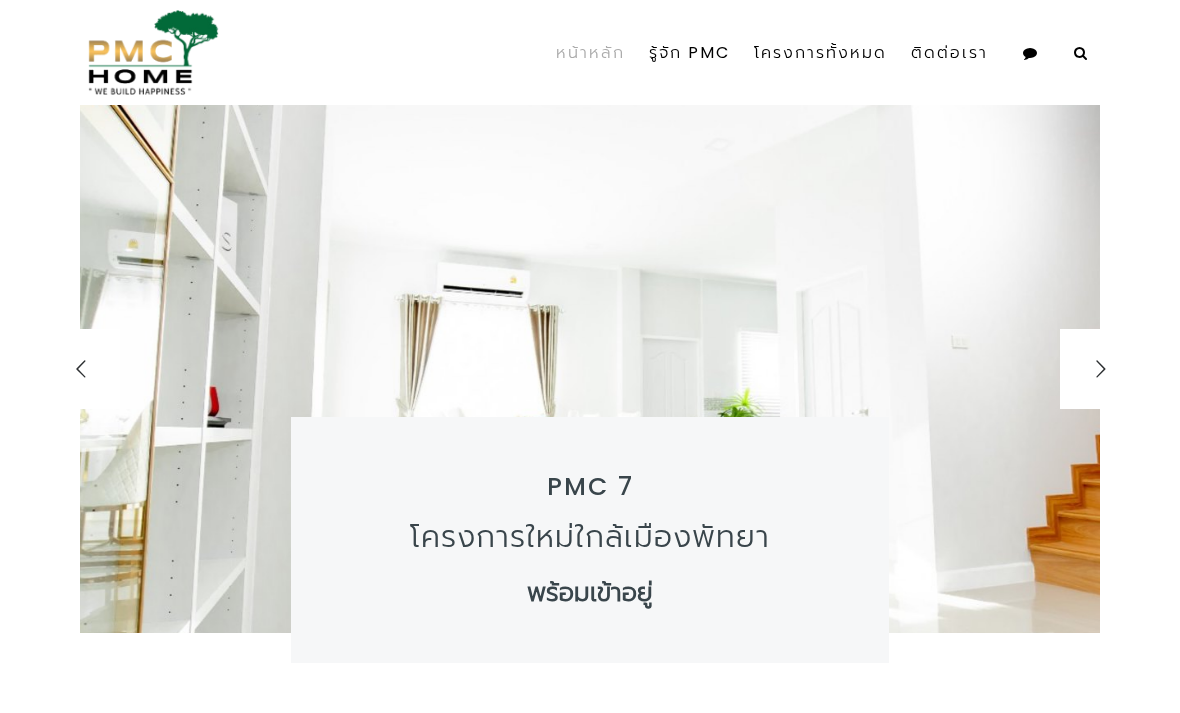 click on "PMC 6" at bounding box center [852, 177] 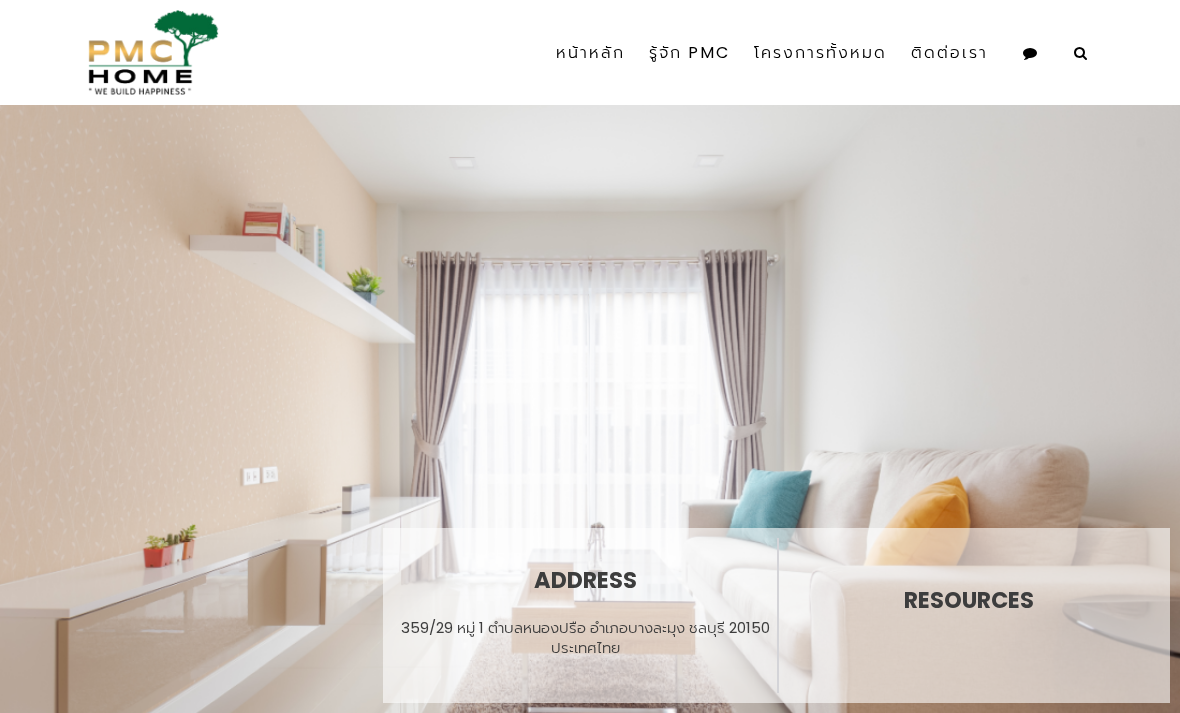 click on "GRAND PMC 7" at bounding box center (852, 138) 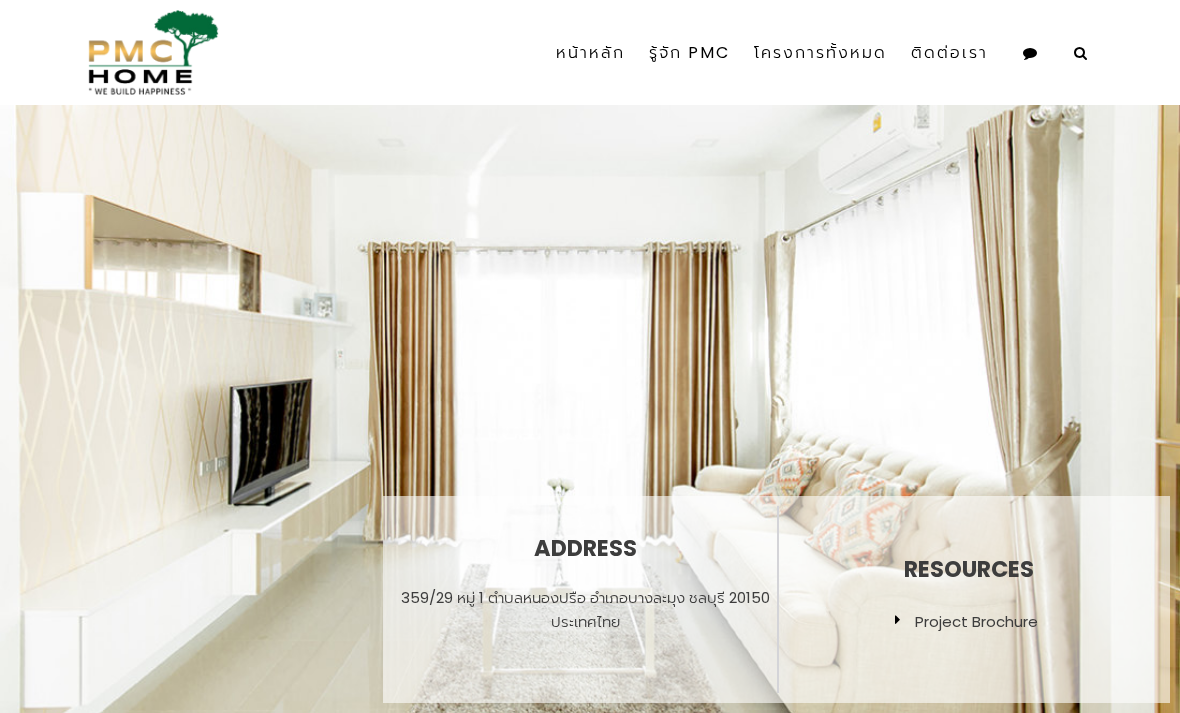 click on "The GRAND 9" at bounding box center [852, 216] 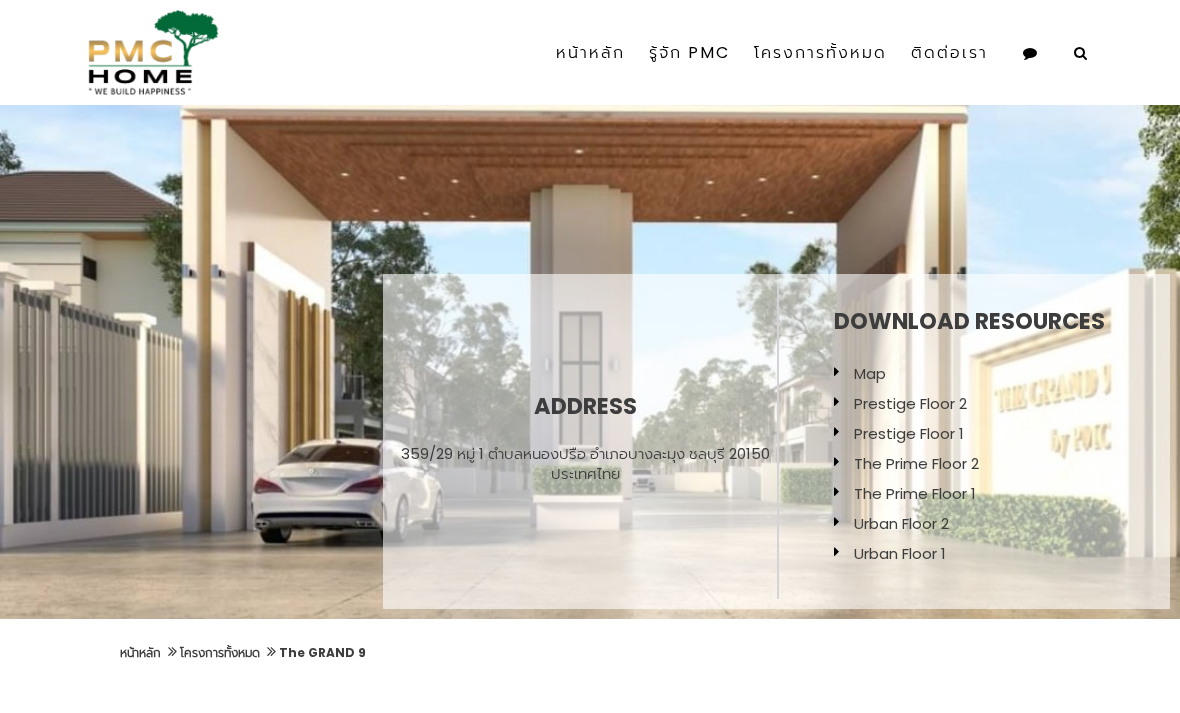scroll, scrollTop: 105, scrollLeft: 0, axis: vertical 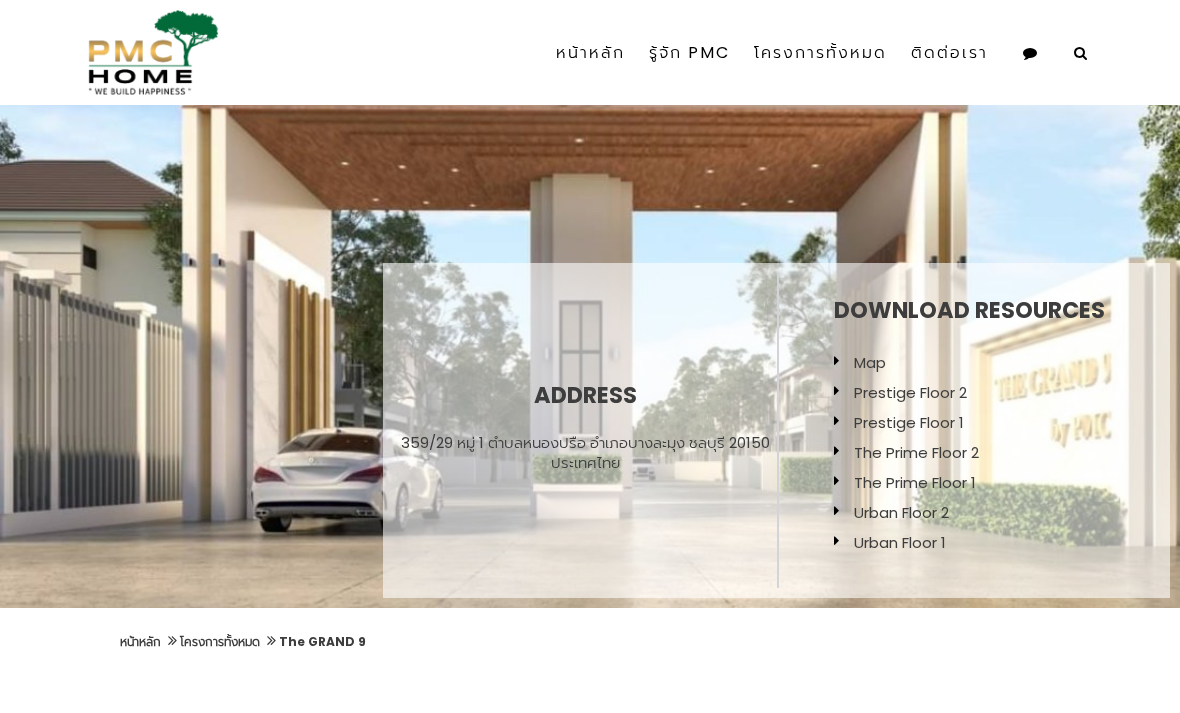 click on "Prestige Floor 2" at bounding box center [910, 392] 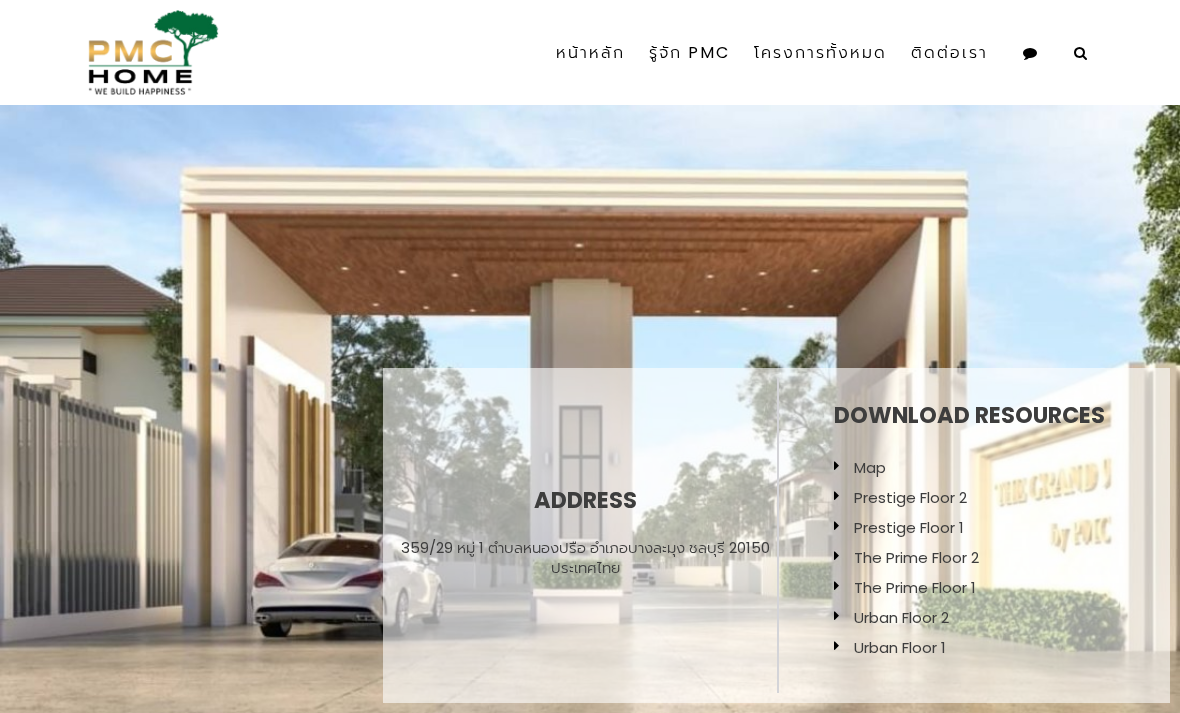 scroll, scrollTop: 0, scrollLeft: 0, axis: both 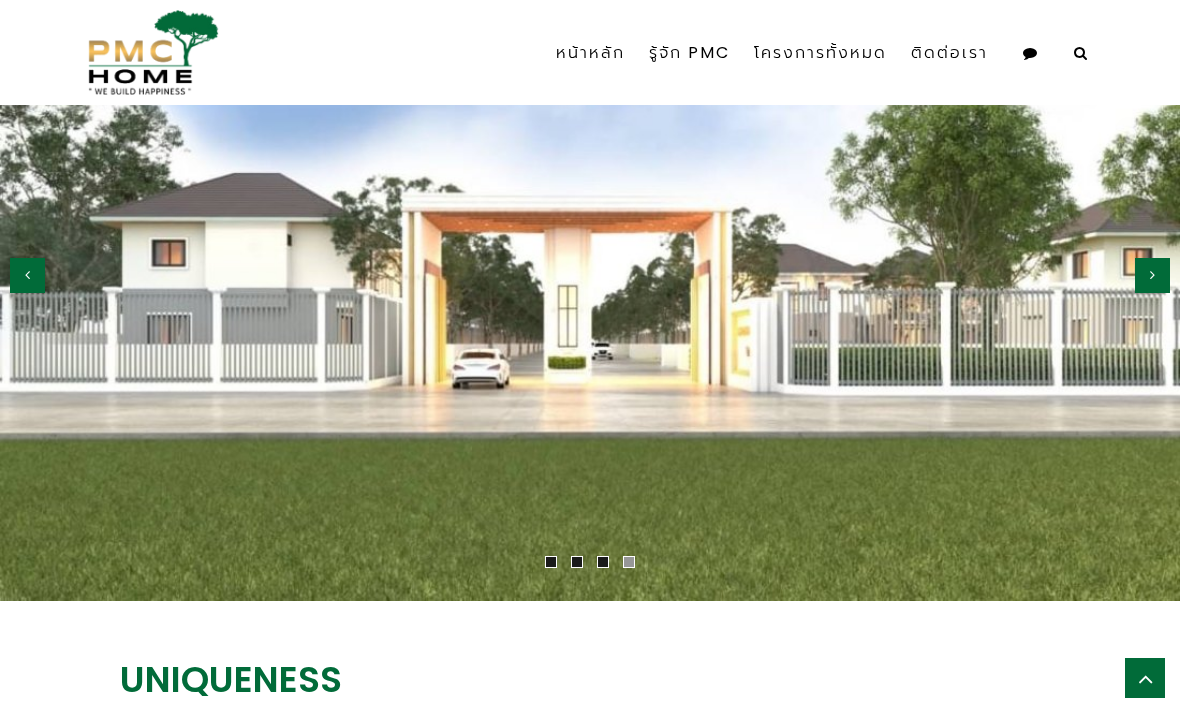 click at bounding box center [1152, 275] 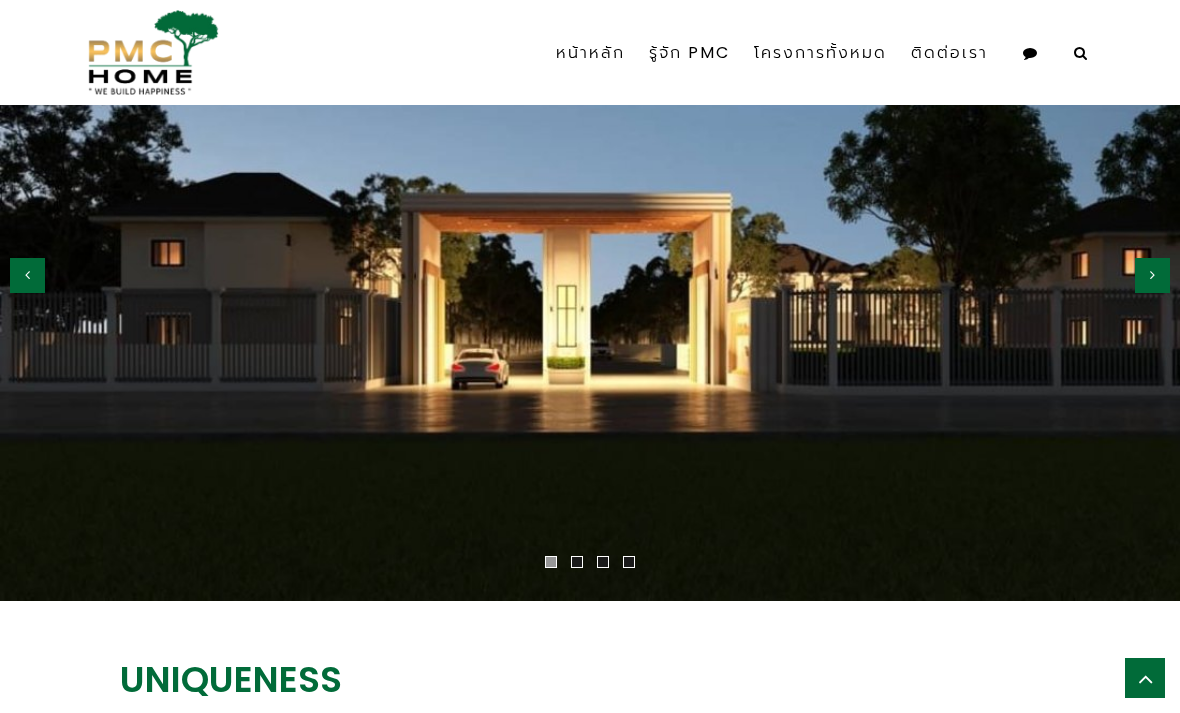 click at bounding box center (1152, 275) 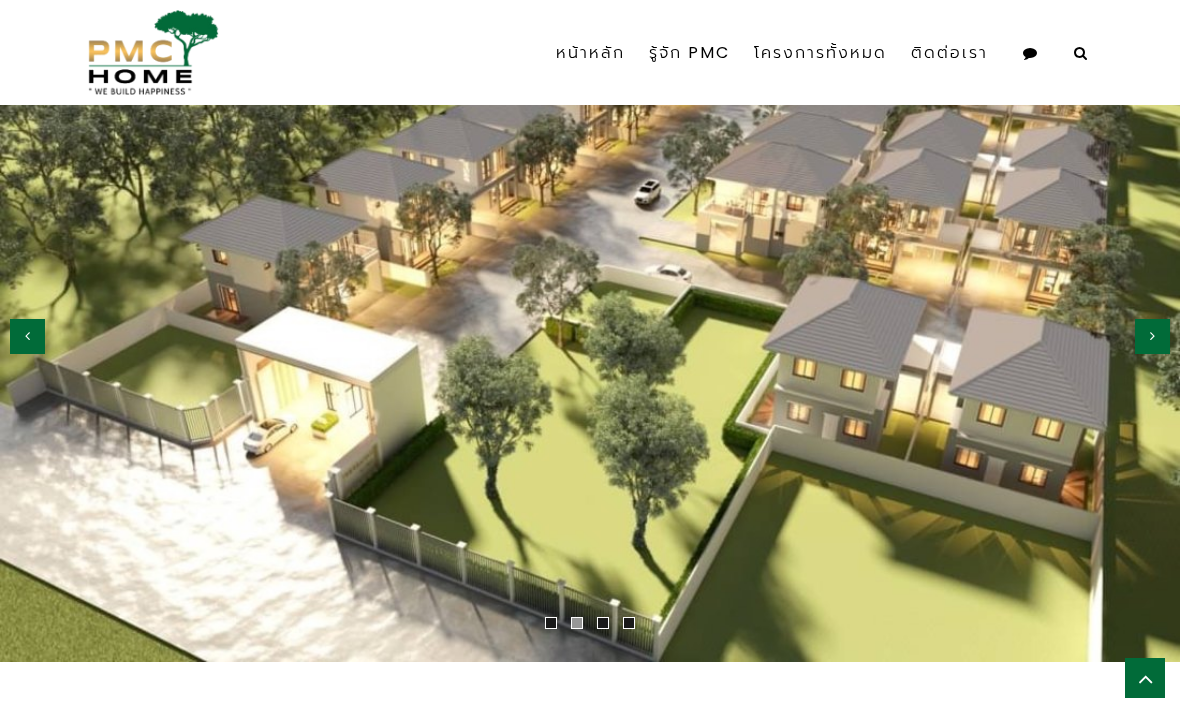 scroll, scrollTop: 2034, scrollLeft: 0, axis: vertical 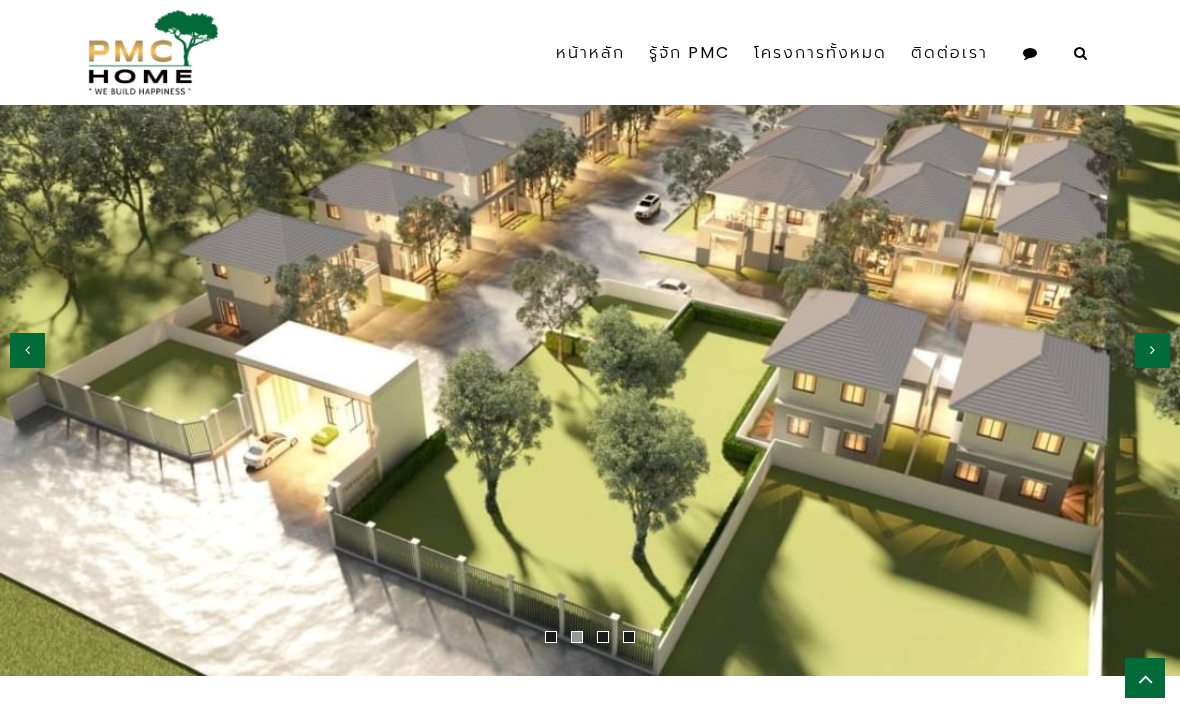 click at bounding box center (1152, 350) 